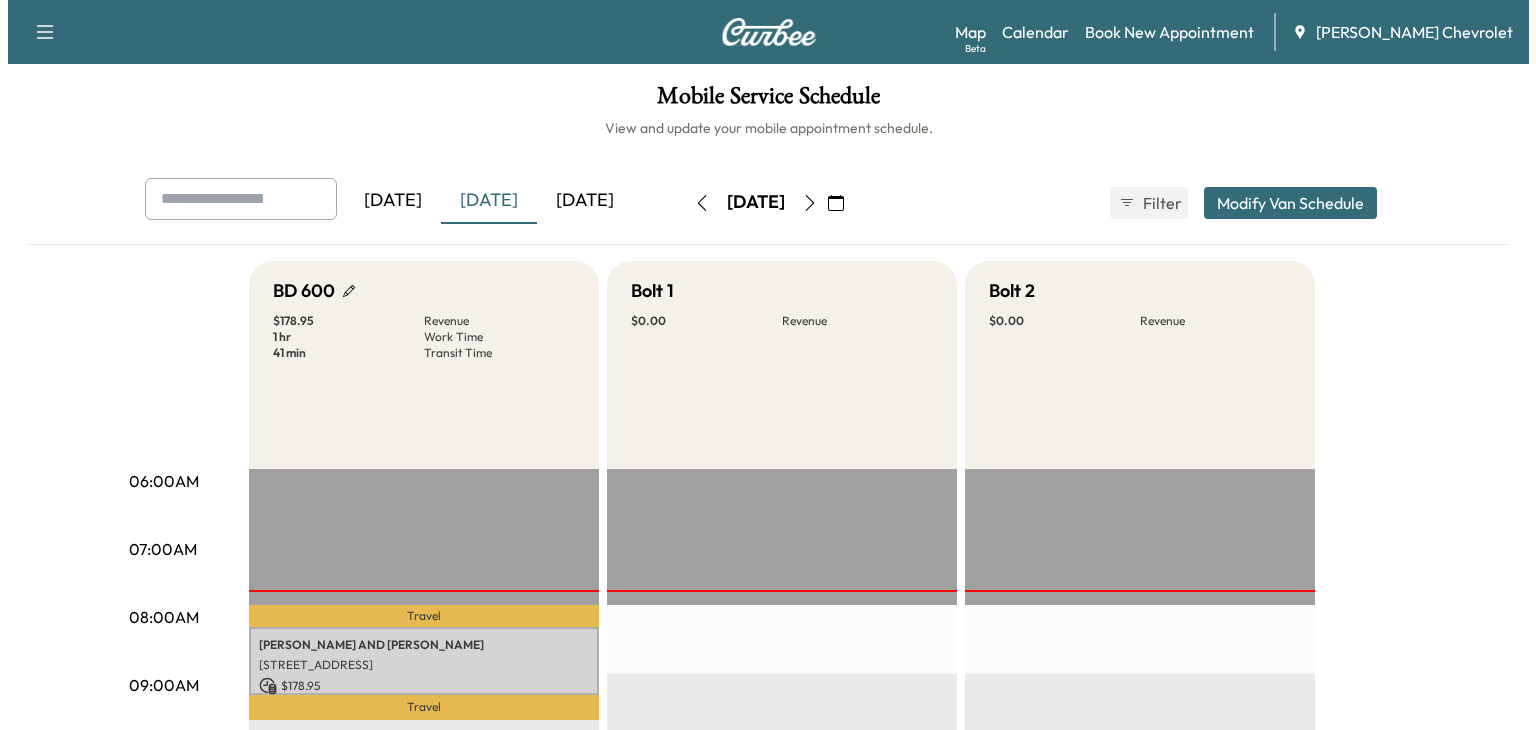scroll, scrollTop: 0, scrollLeft: 0, axis: both 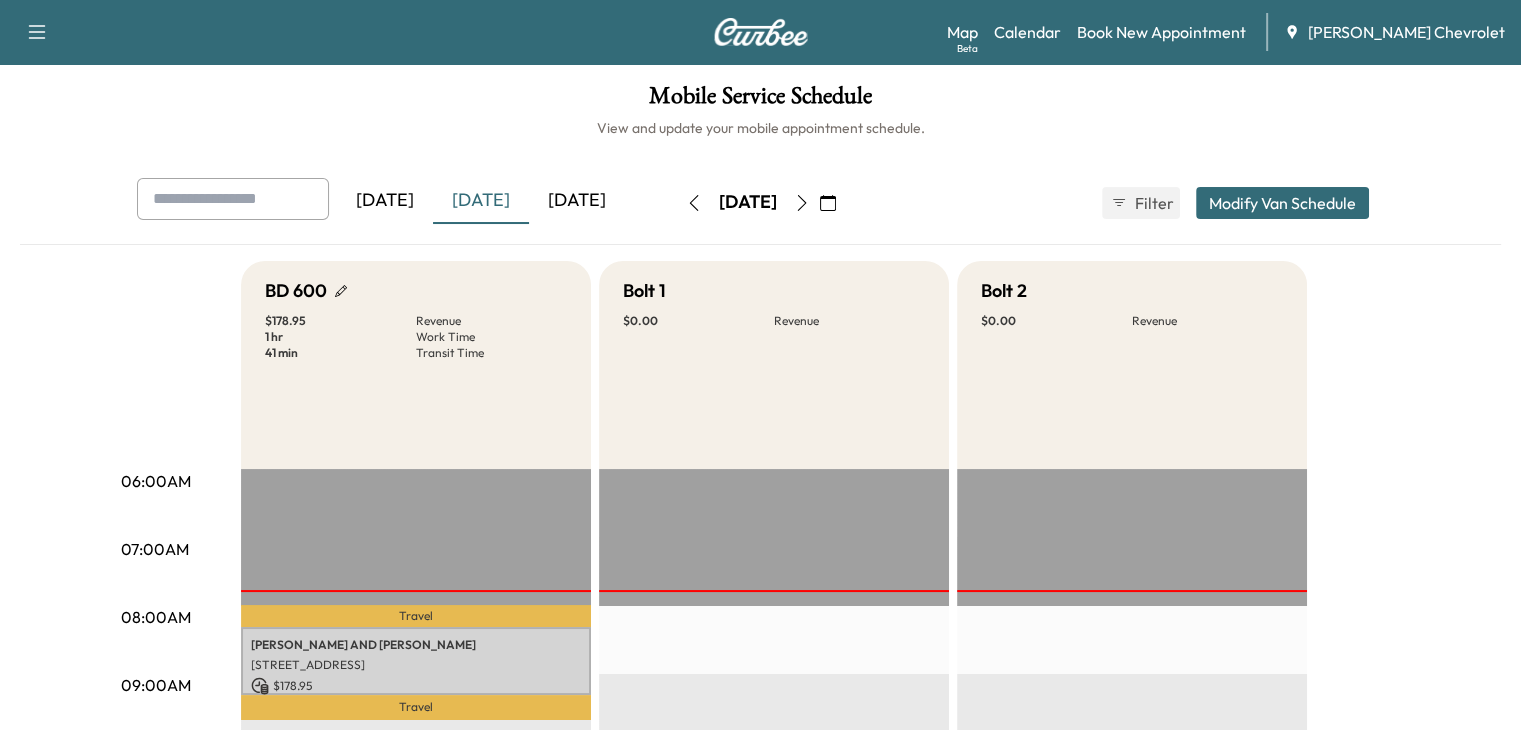 click on "06:00AM 07:00AM 08:00AM 09:00AM 10:00AM 11:00AM 12:00PM 01:00PM 02:00PM 03:00PM 04:00PM 05:00PM 06:00PM 07:00PM 08:00PM 09:00PM 10:00PM BD 600 $ 178.95 Revenue 1 hr Work Time 41 min Transit Time Travel [PERSON_NAME]    AND [PERSON_NAME] [STREET_ADDRESS]   $ 178.95 8:19 am  -  9:19 am Travel EST Start   Bolt 1 $ 0.00 Revenue EST Start   Bolt 2 $ 0.00 Revenue EST Start" at bounding box center [761, 911] 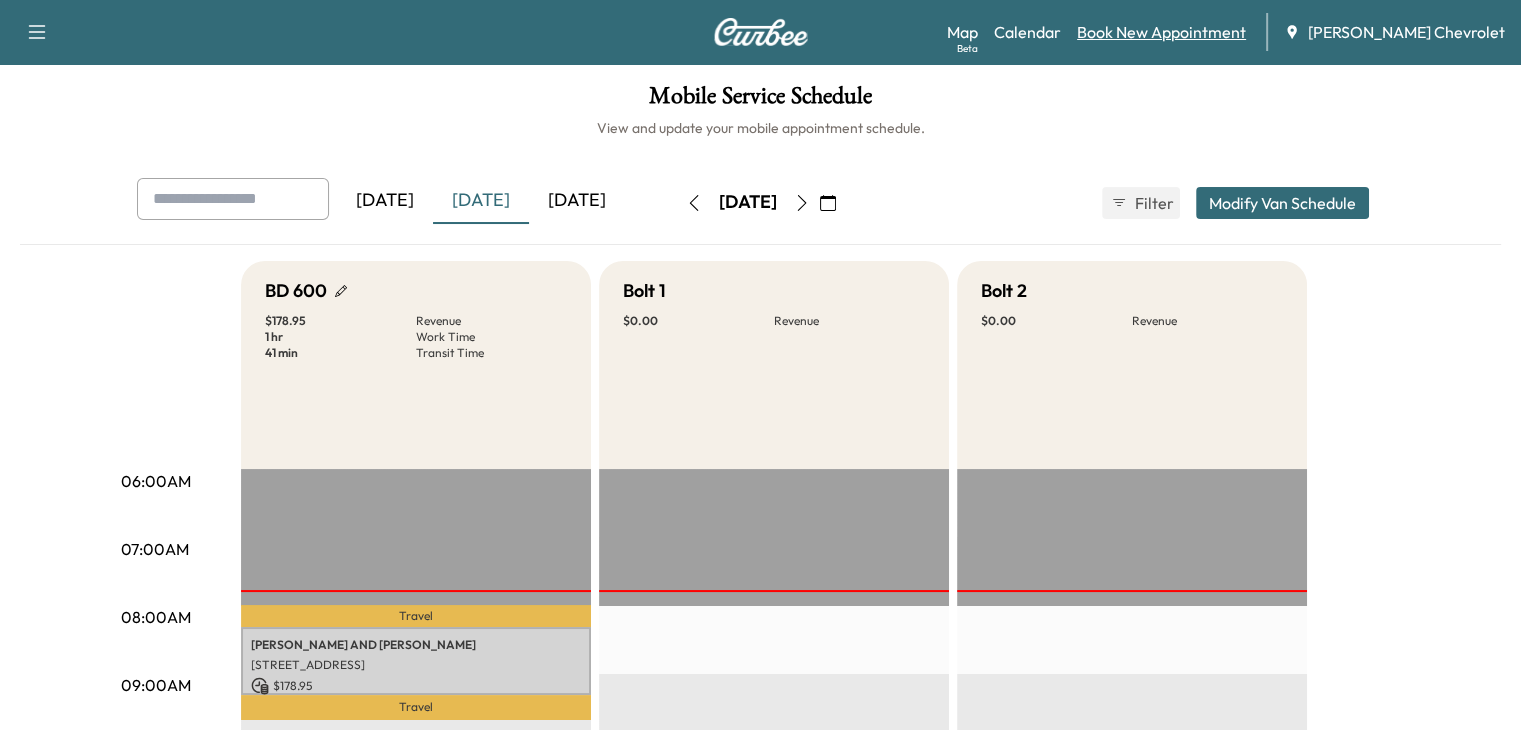 click on "Book New Appointment" at bounding box center [1161, 32] 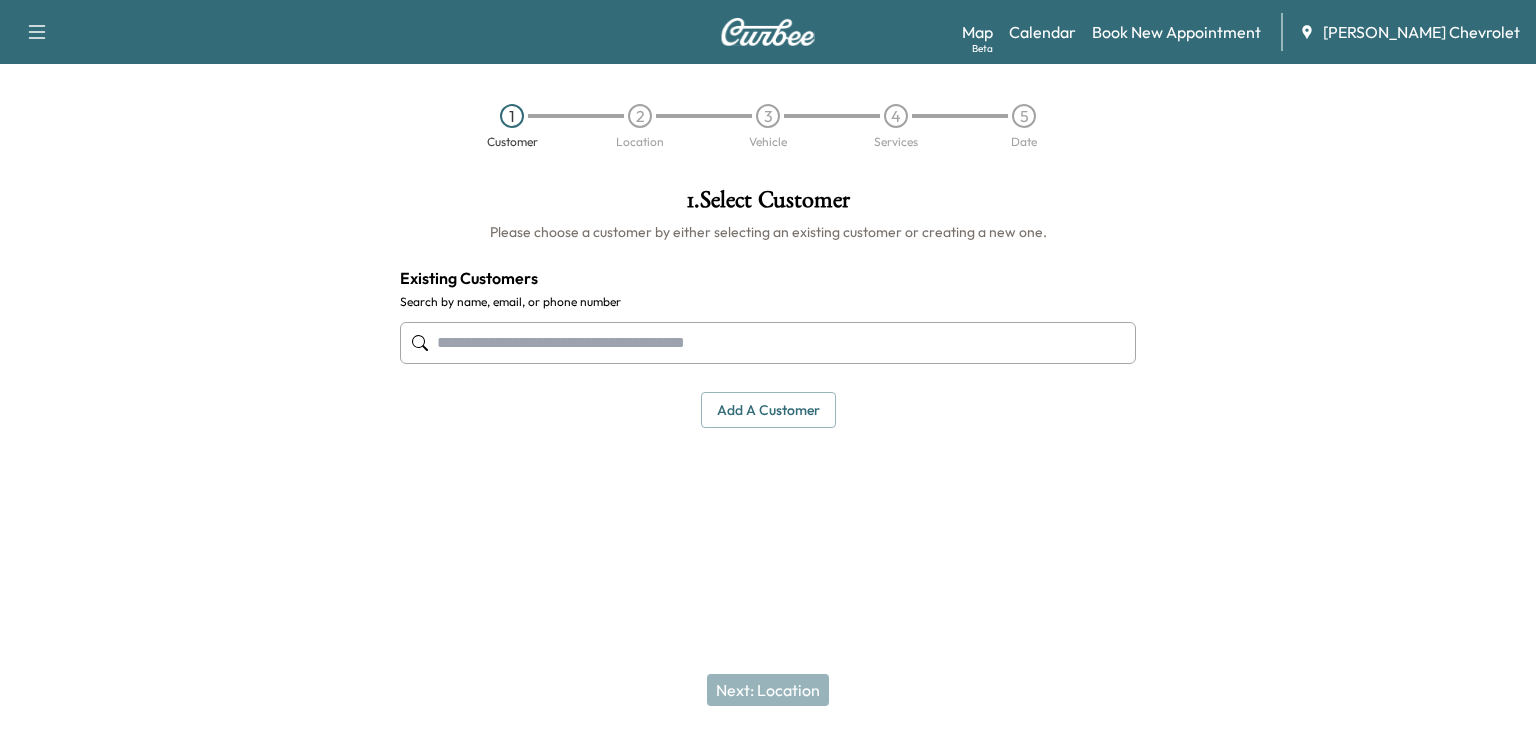 click at bounding box center (768, 343) 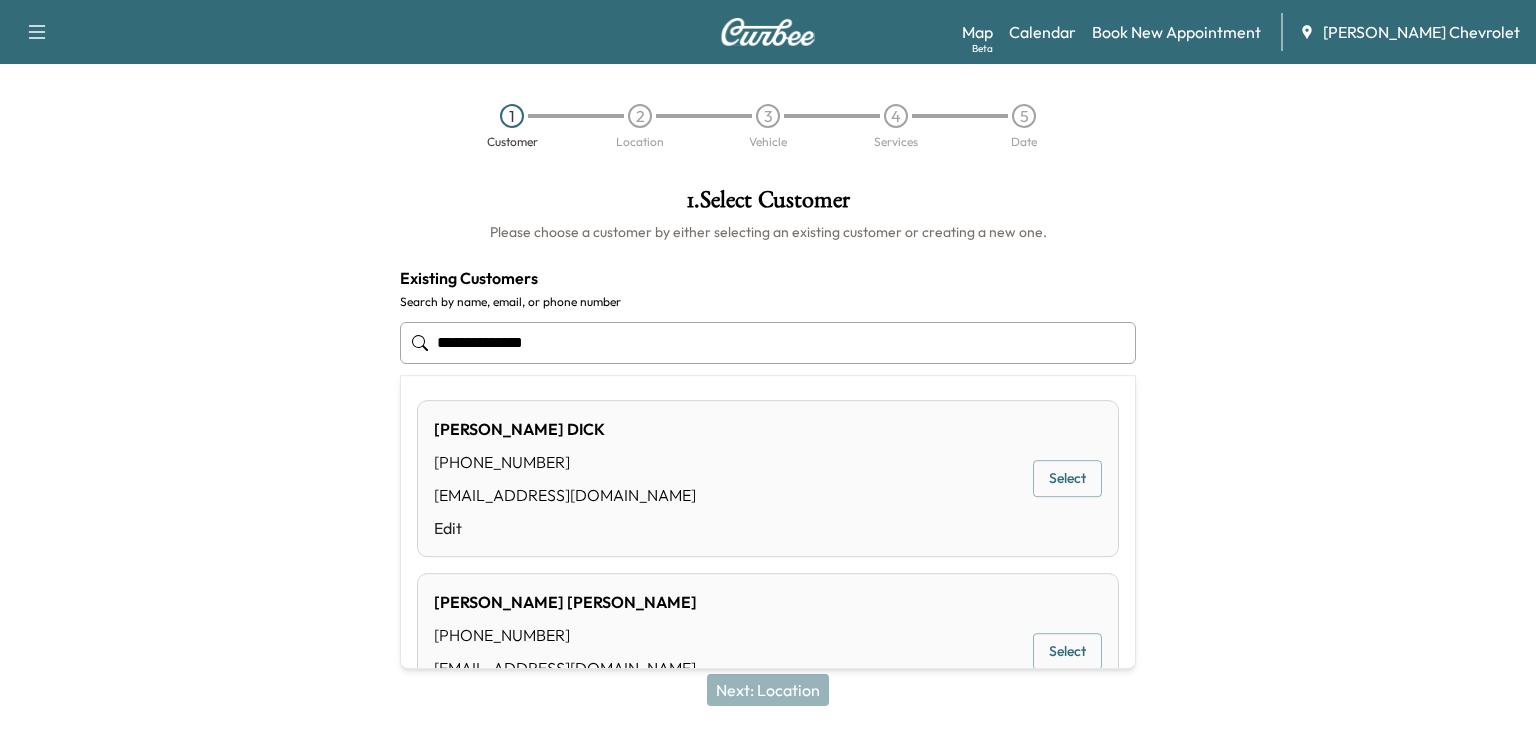 scroll, scrollTop: 0, scrollLeft: 0, axis: both 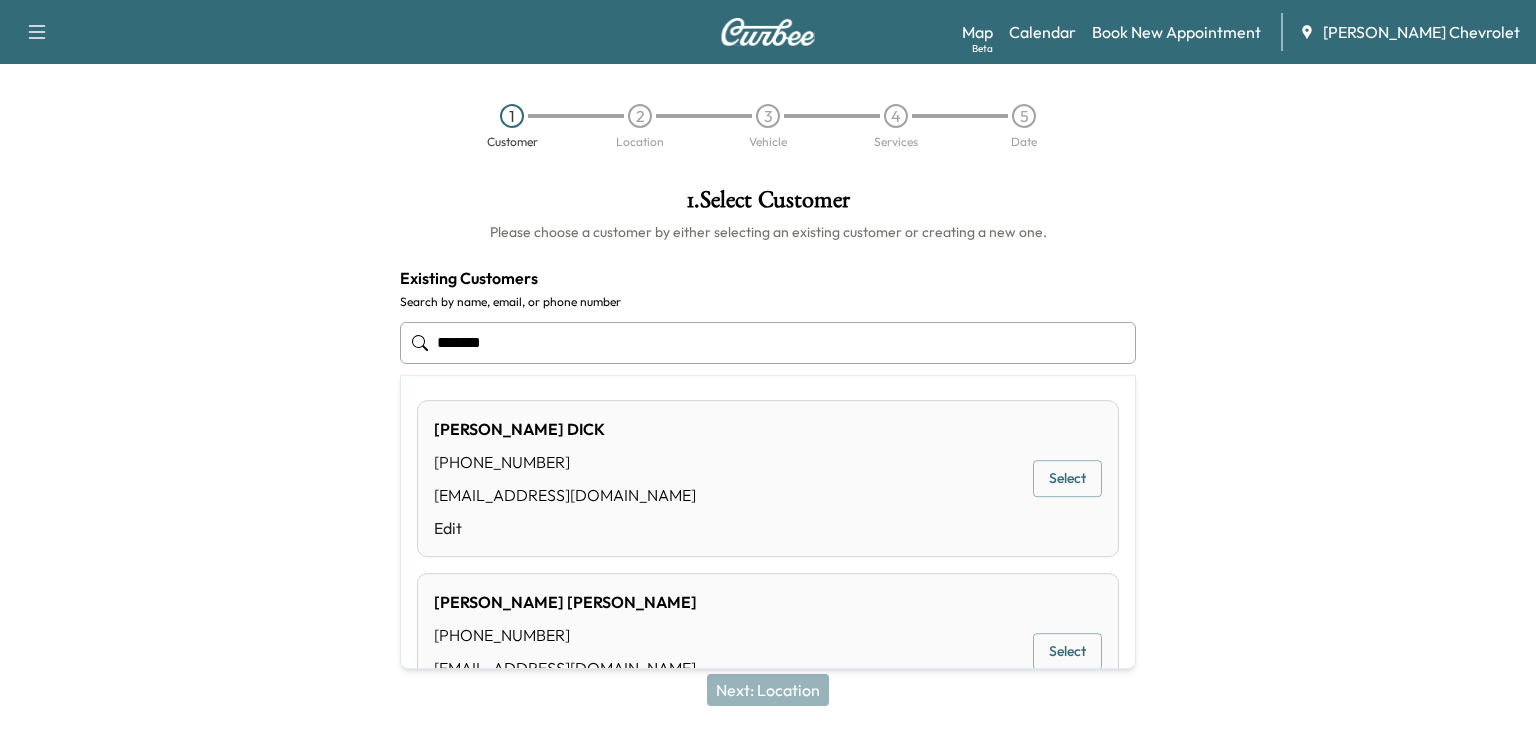 type on "******" 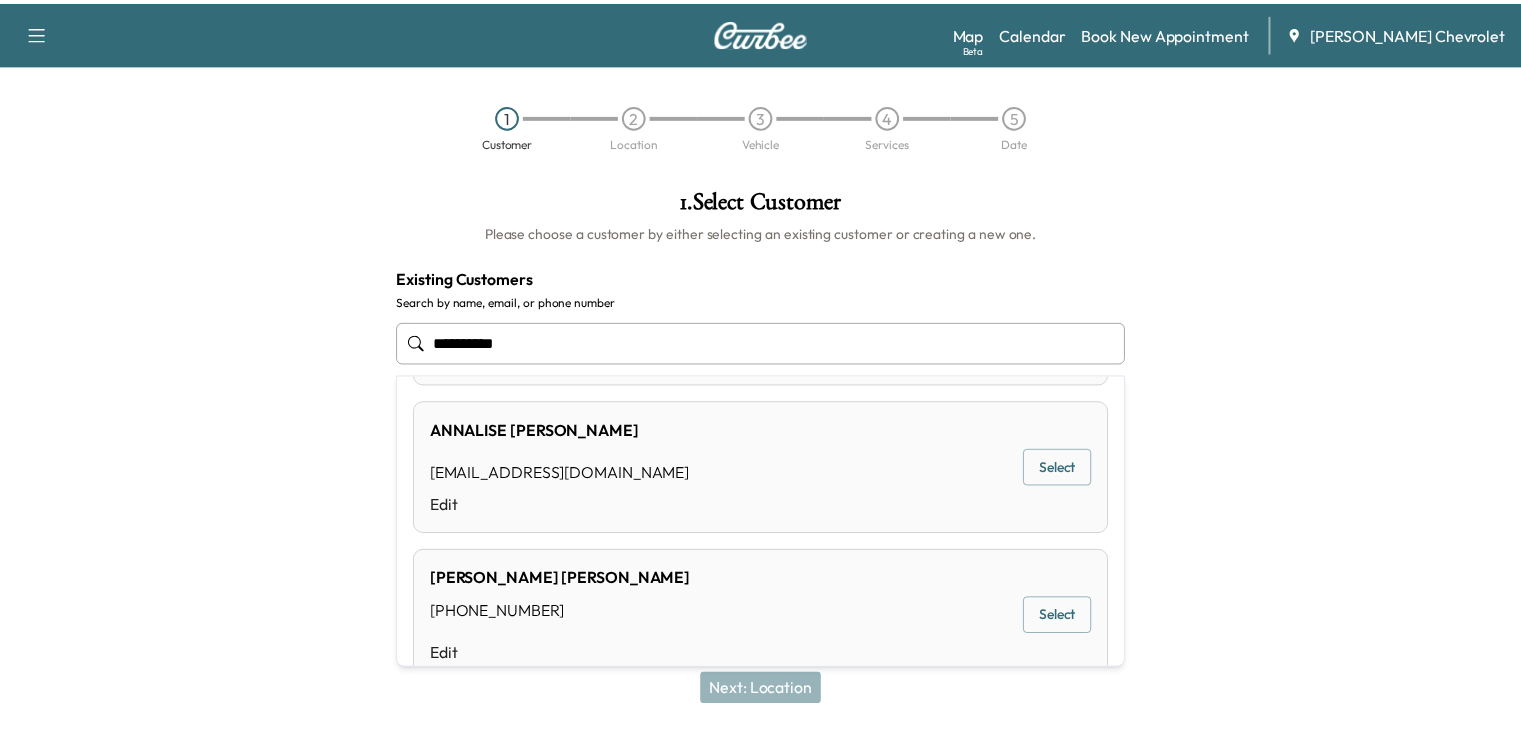 scroll, scrollTop: 1346, scrollLeft: 0, axis: vertical 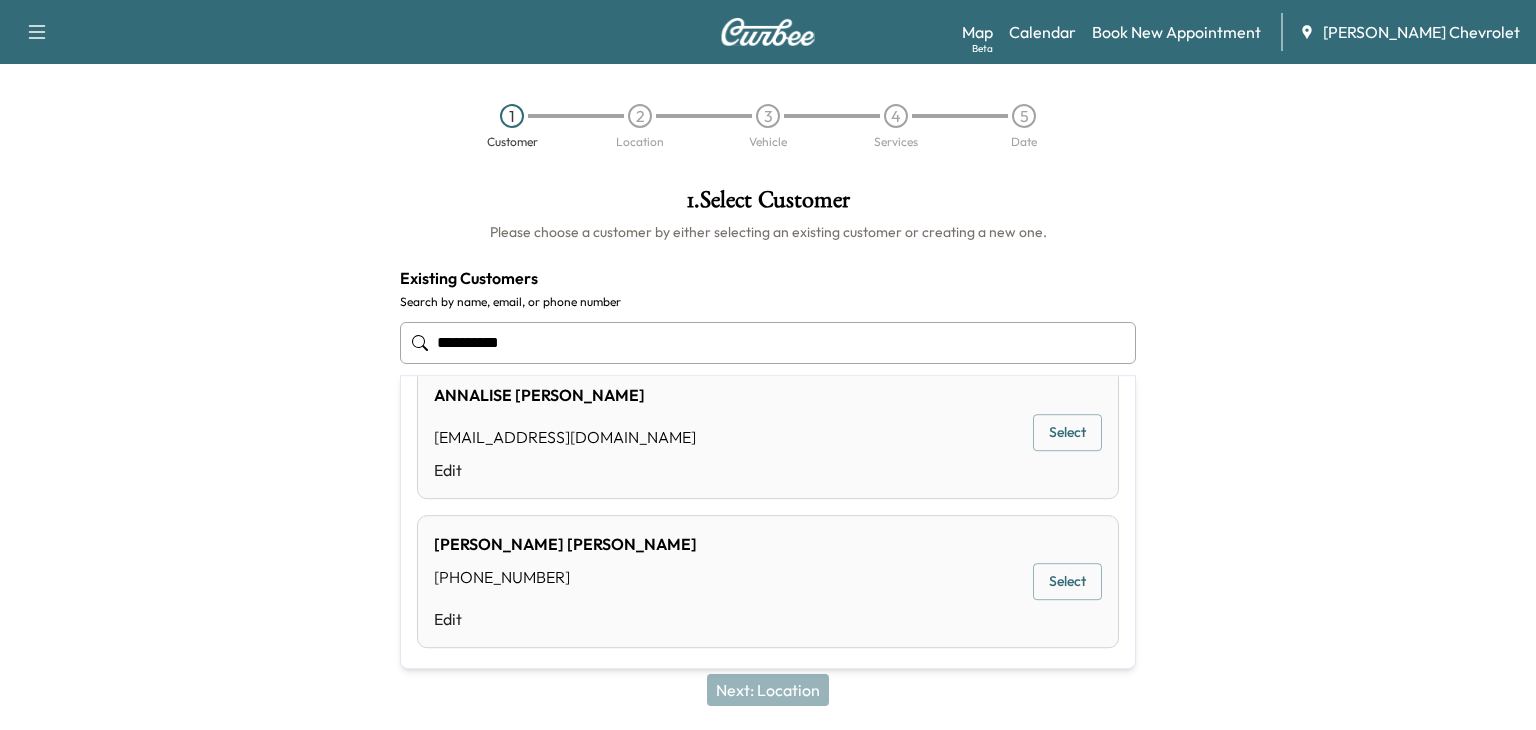 type on "**********" 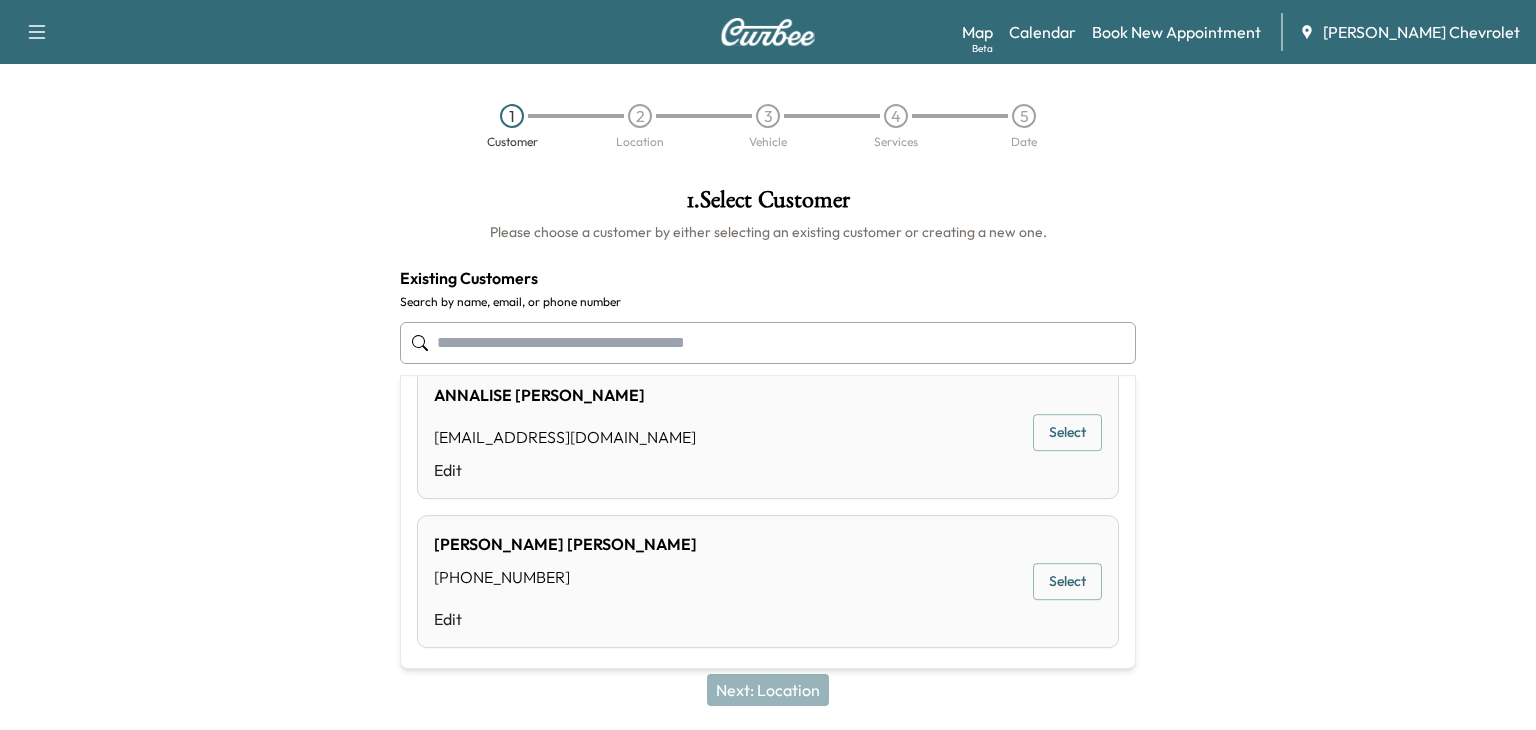 click at bounding box center [768, 569] 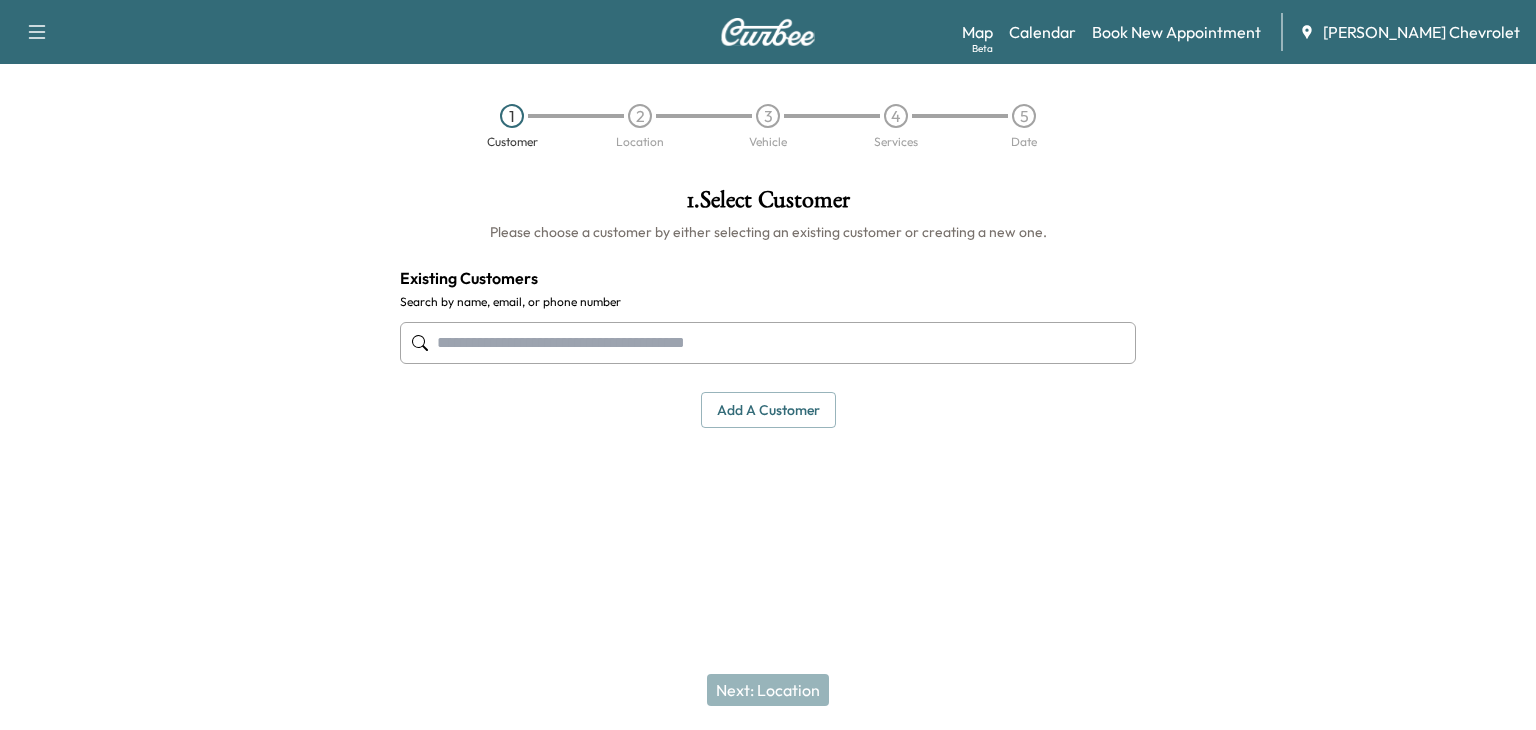 paste on "**********" 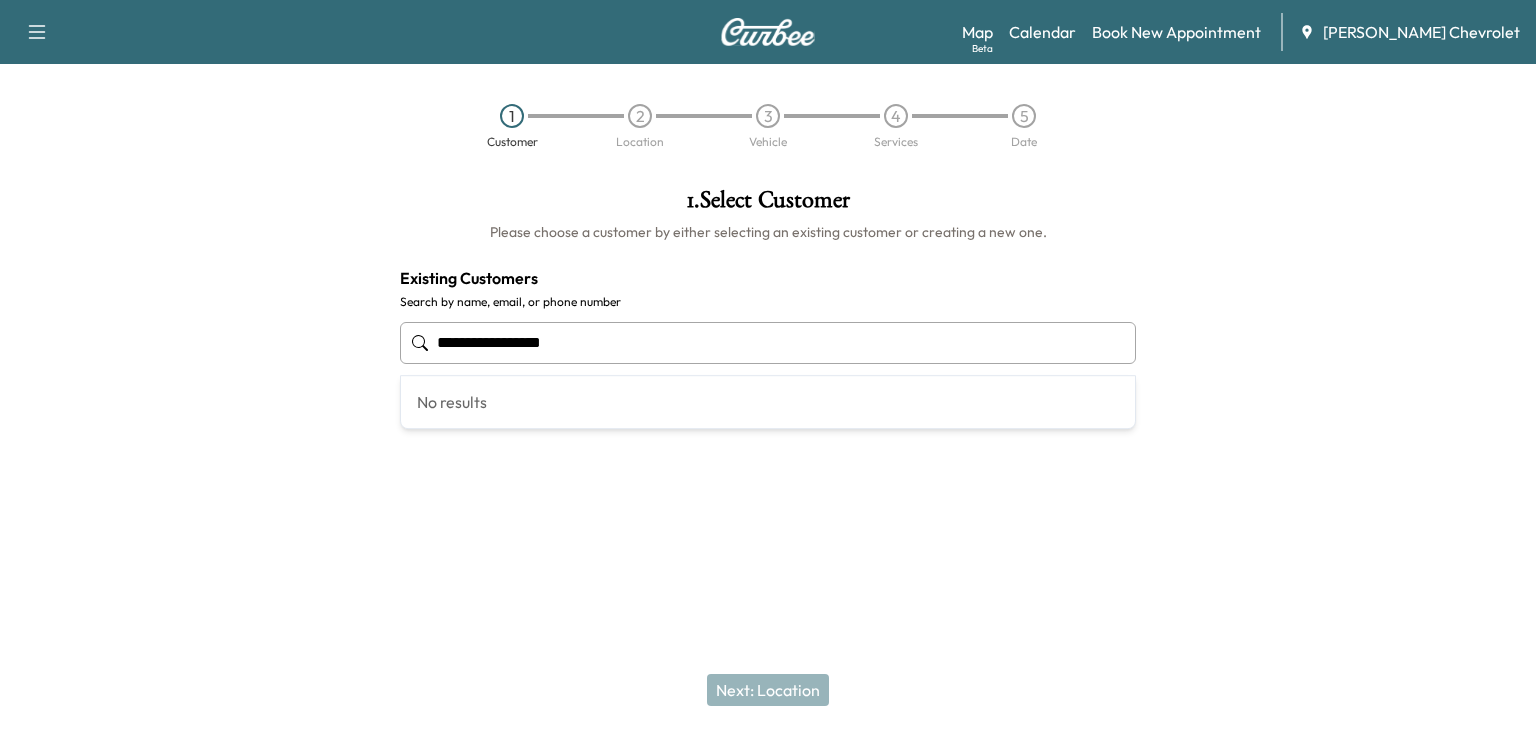 drag, startPoint x: 609, startPoint y: 337, endPoint x: 350, endPoint y: 346, distance: 259.1563 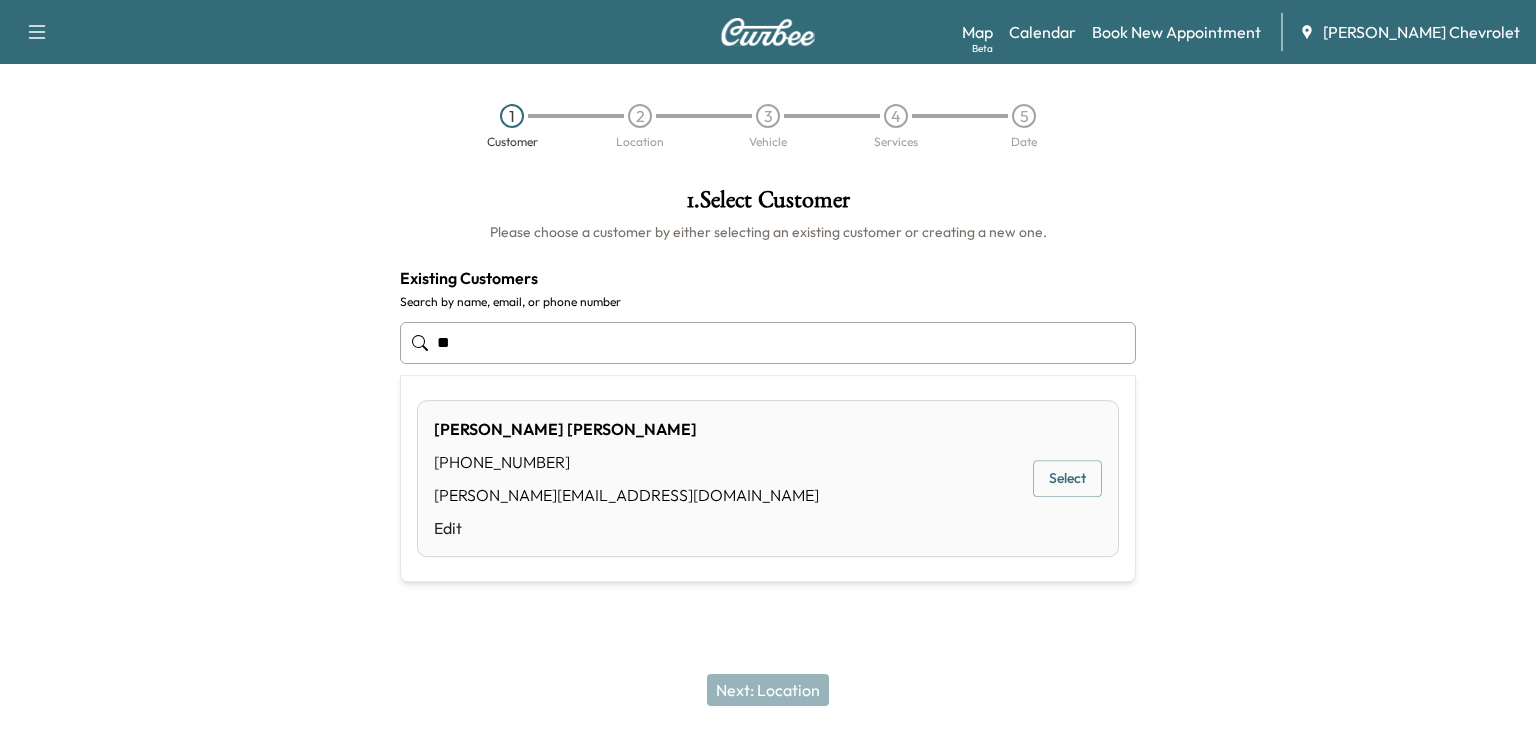 type on "*" 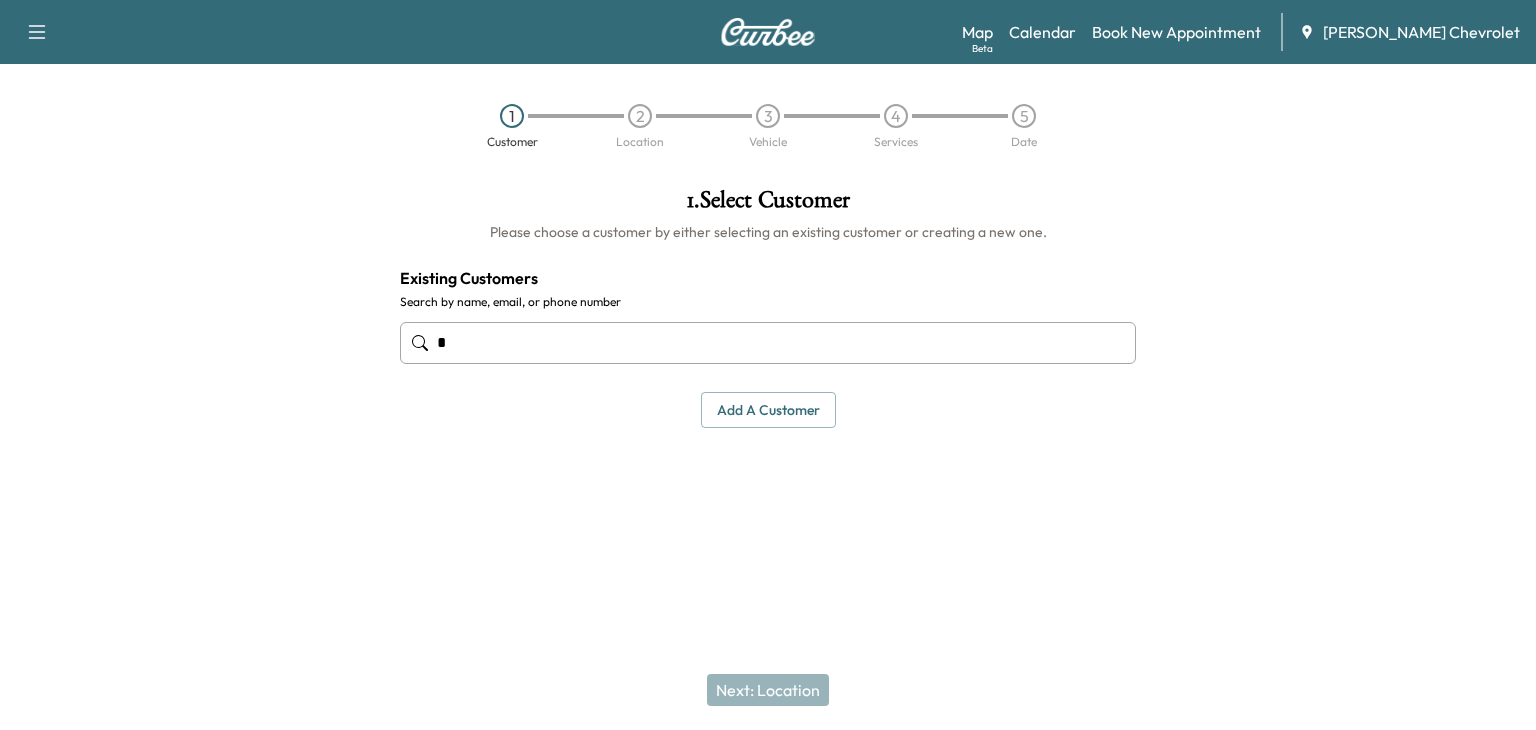 type 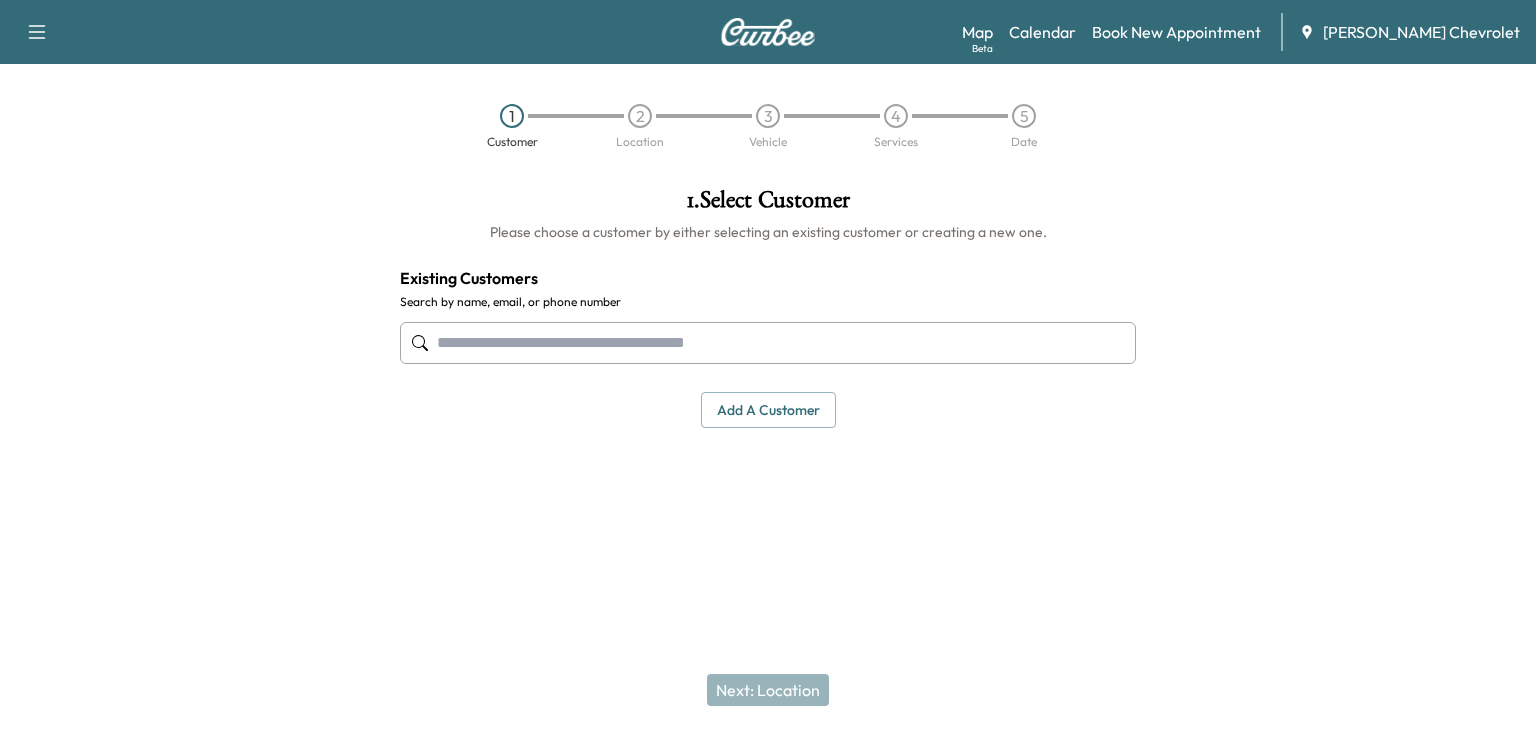 click on "Add a customer" at bounding box center [768, 410] 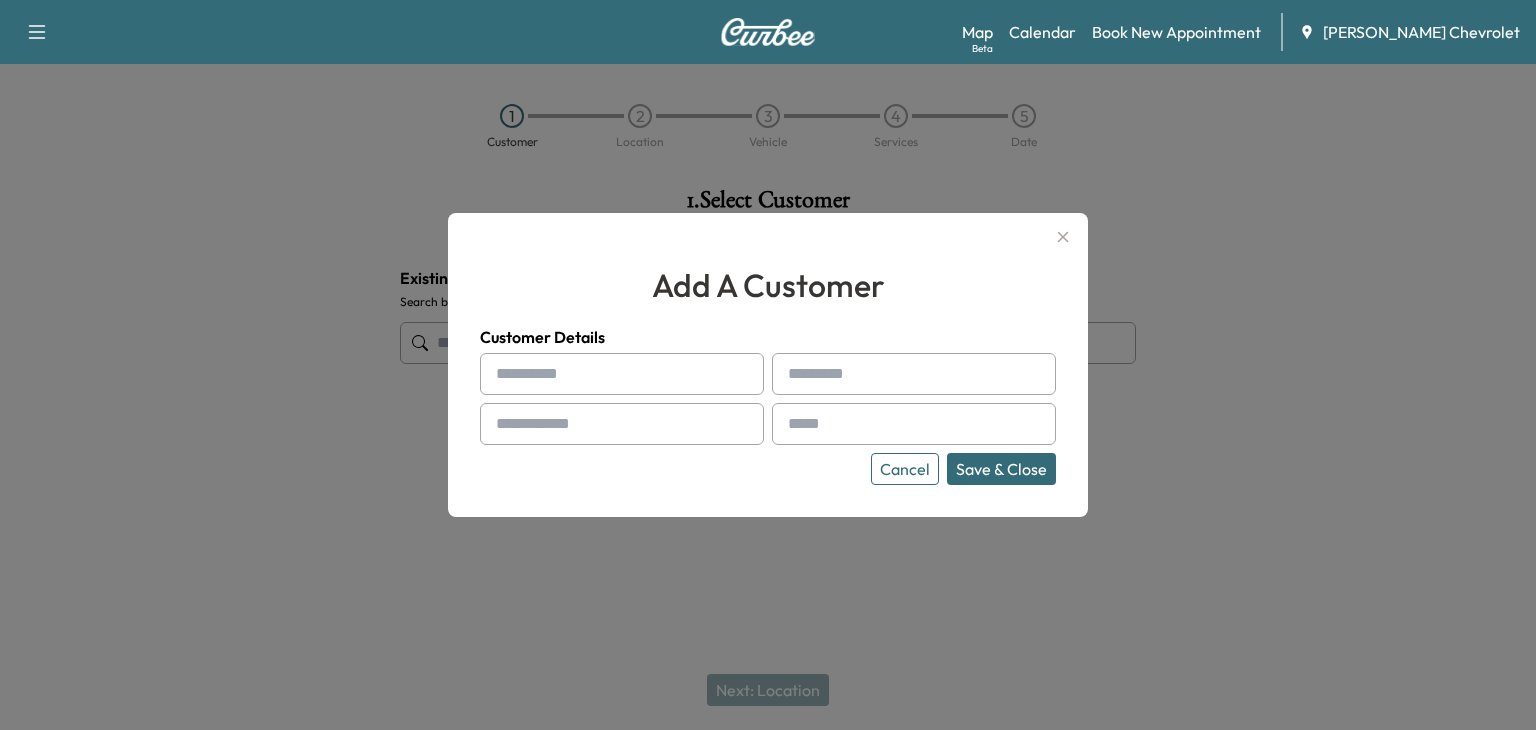 click at bounding box center (622, 374) 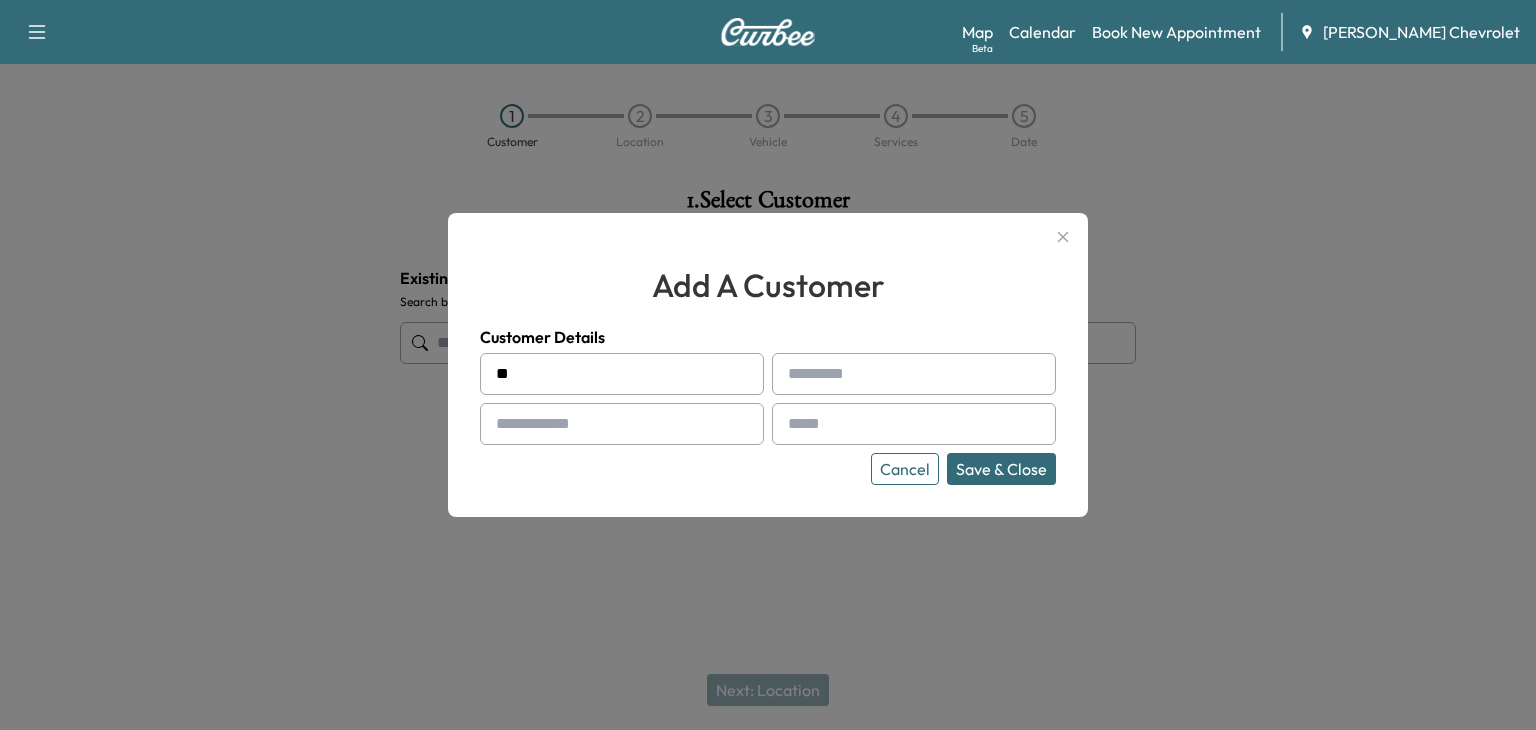 type on "*" 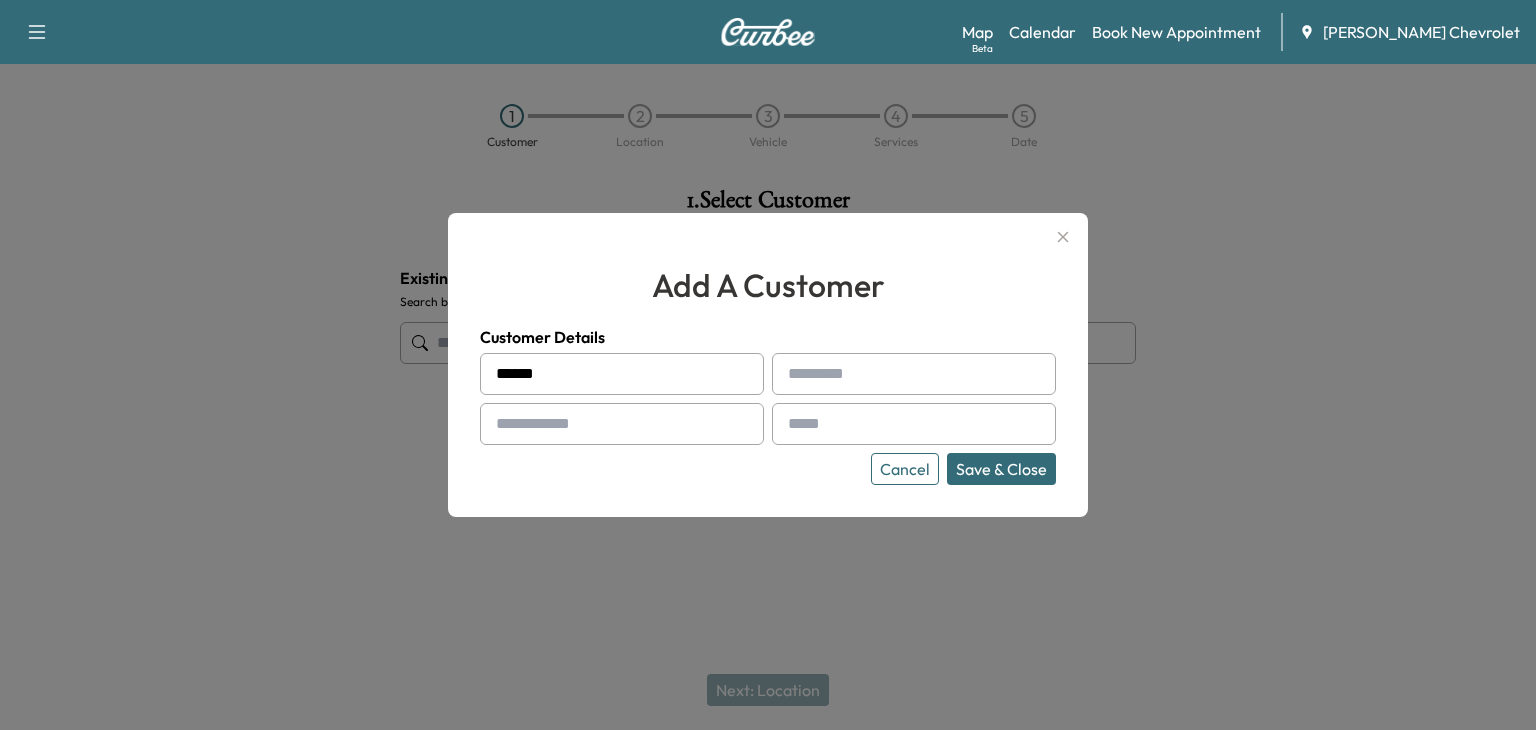 type on "******" 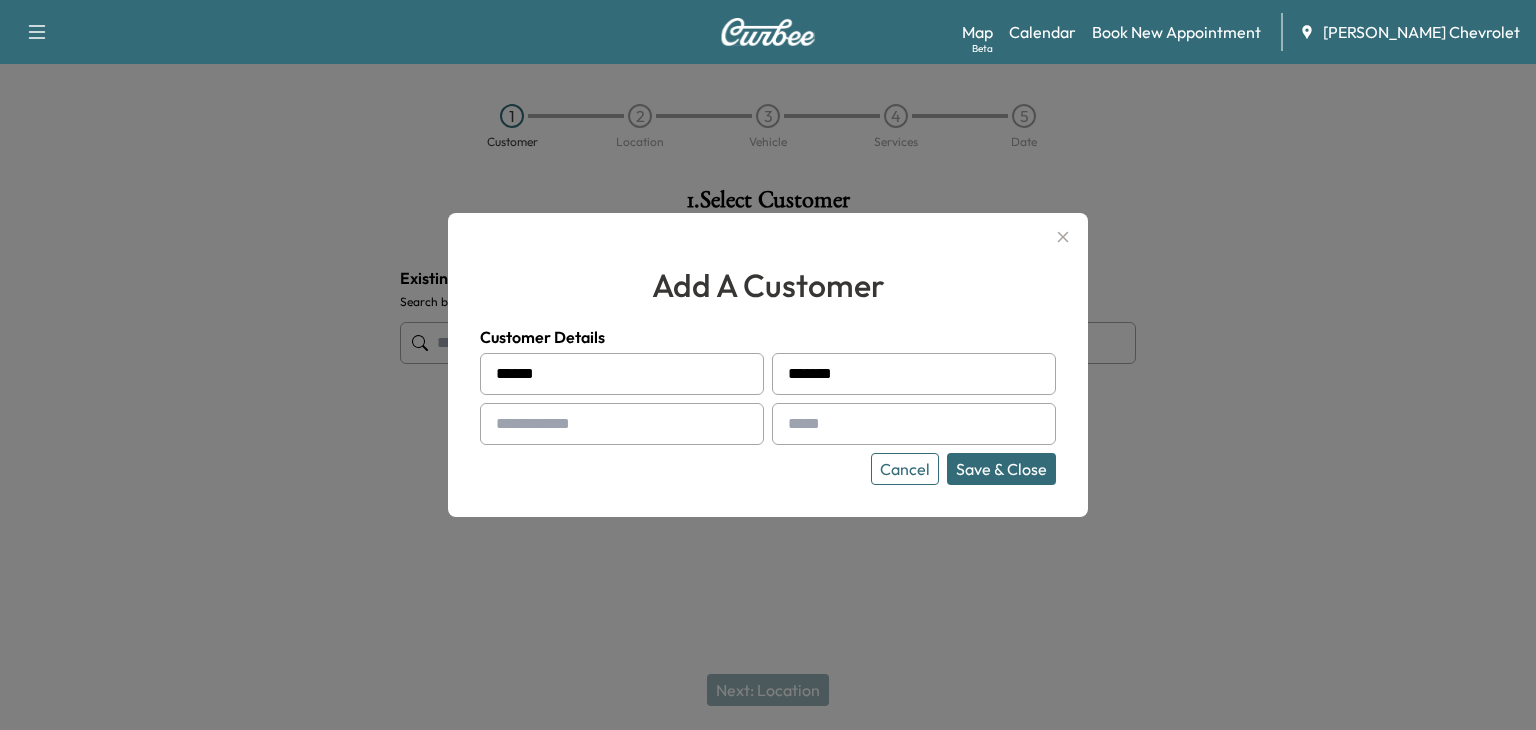 type on "*******" 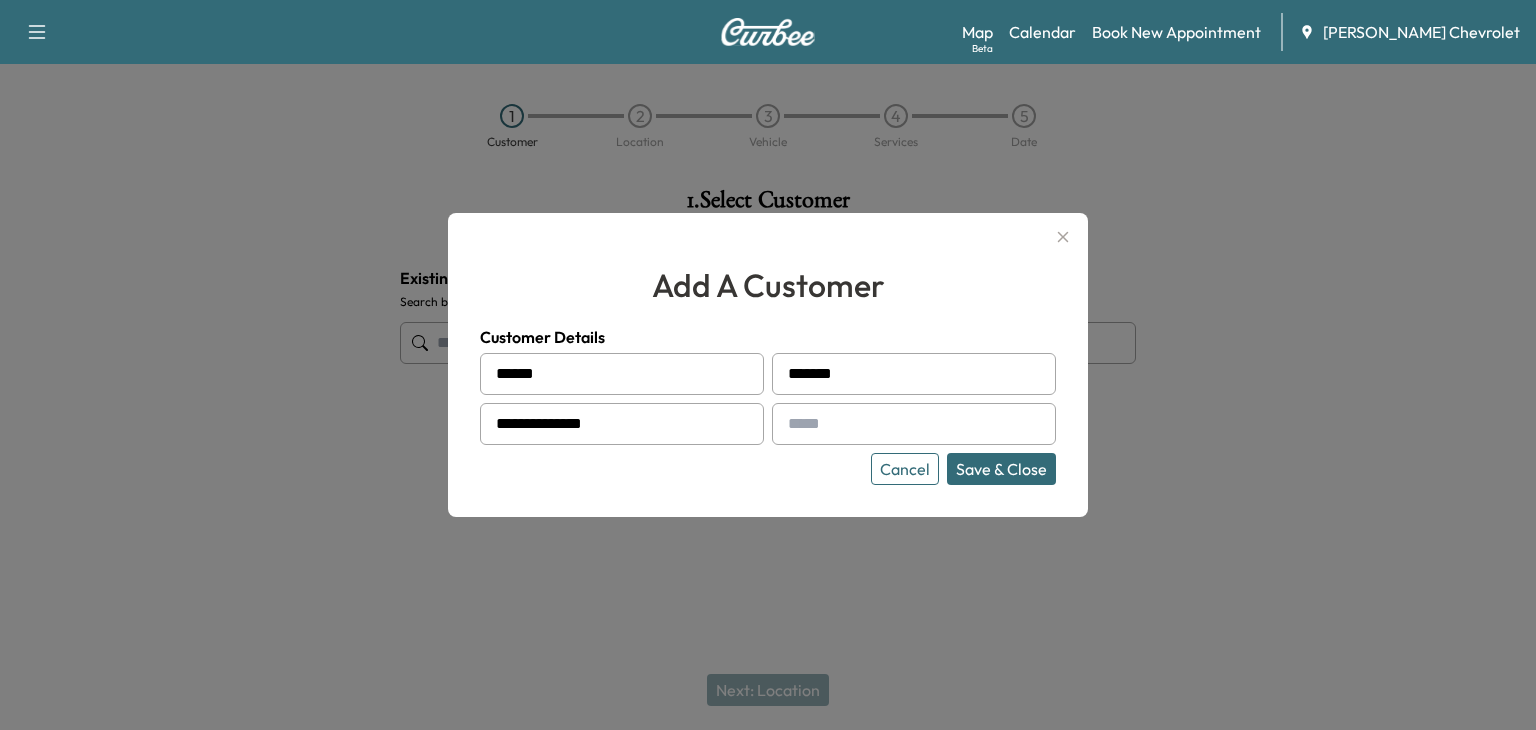 type on "**********" 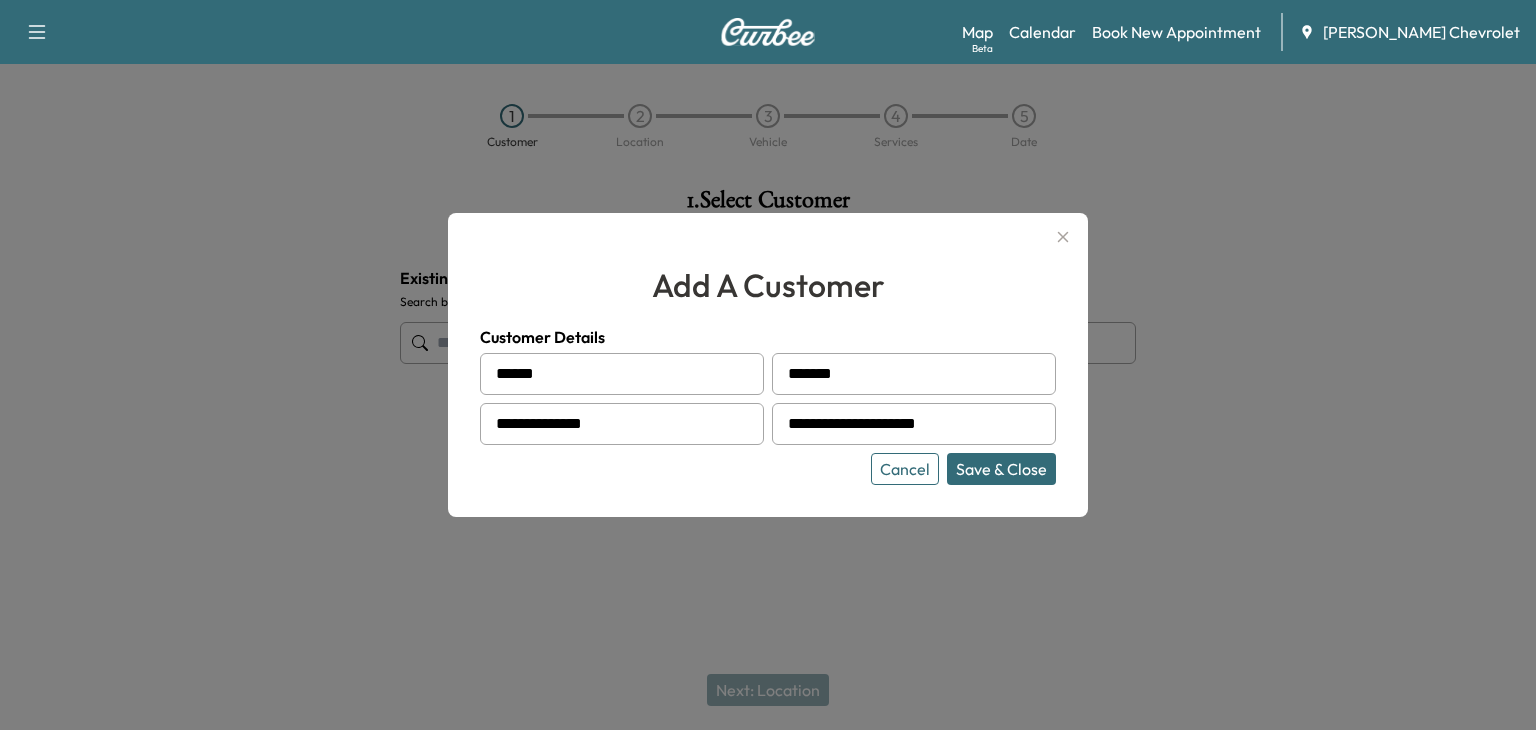 type on "**********" 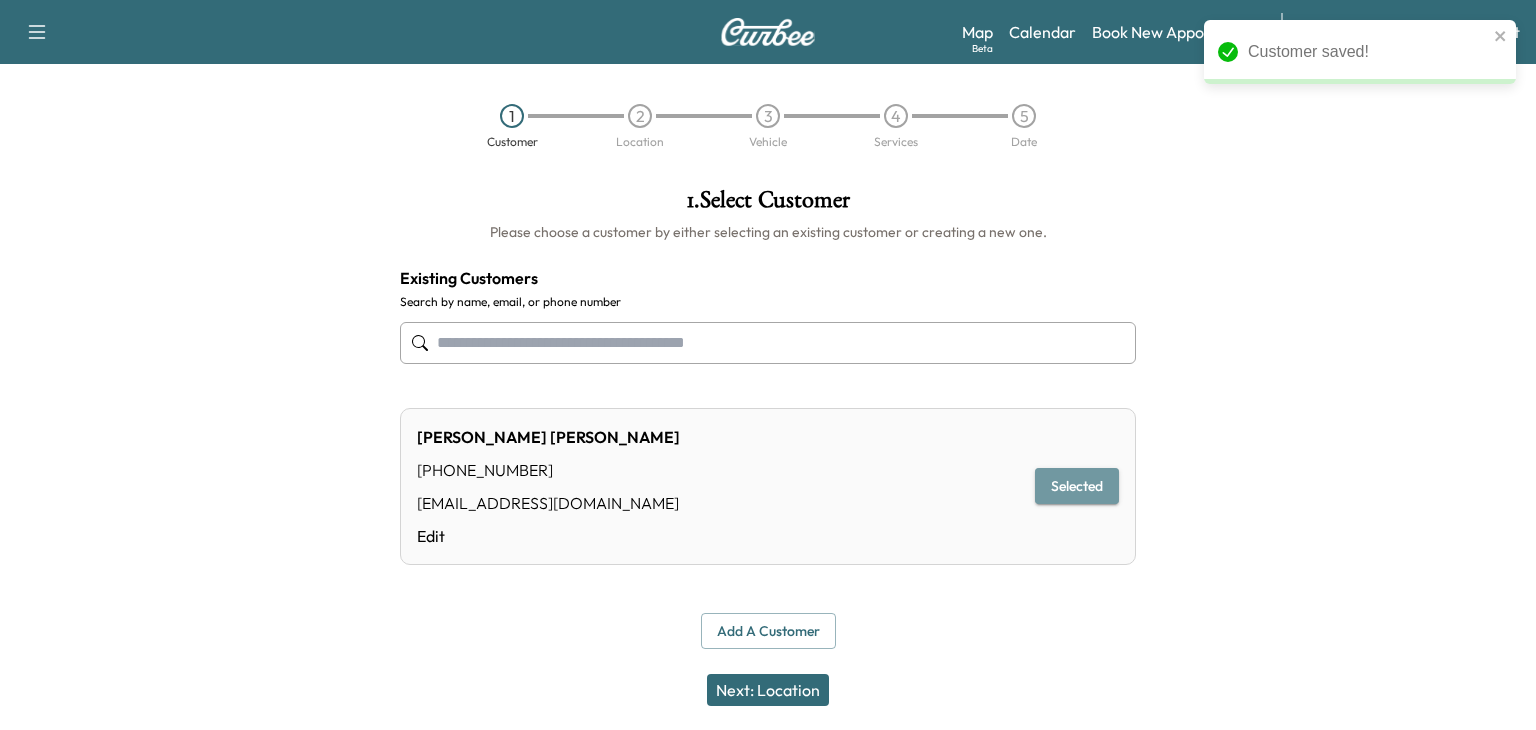click on "Selected" at bounding box center [1077, 486] 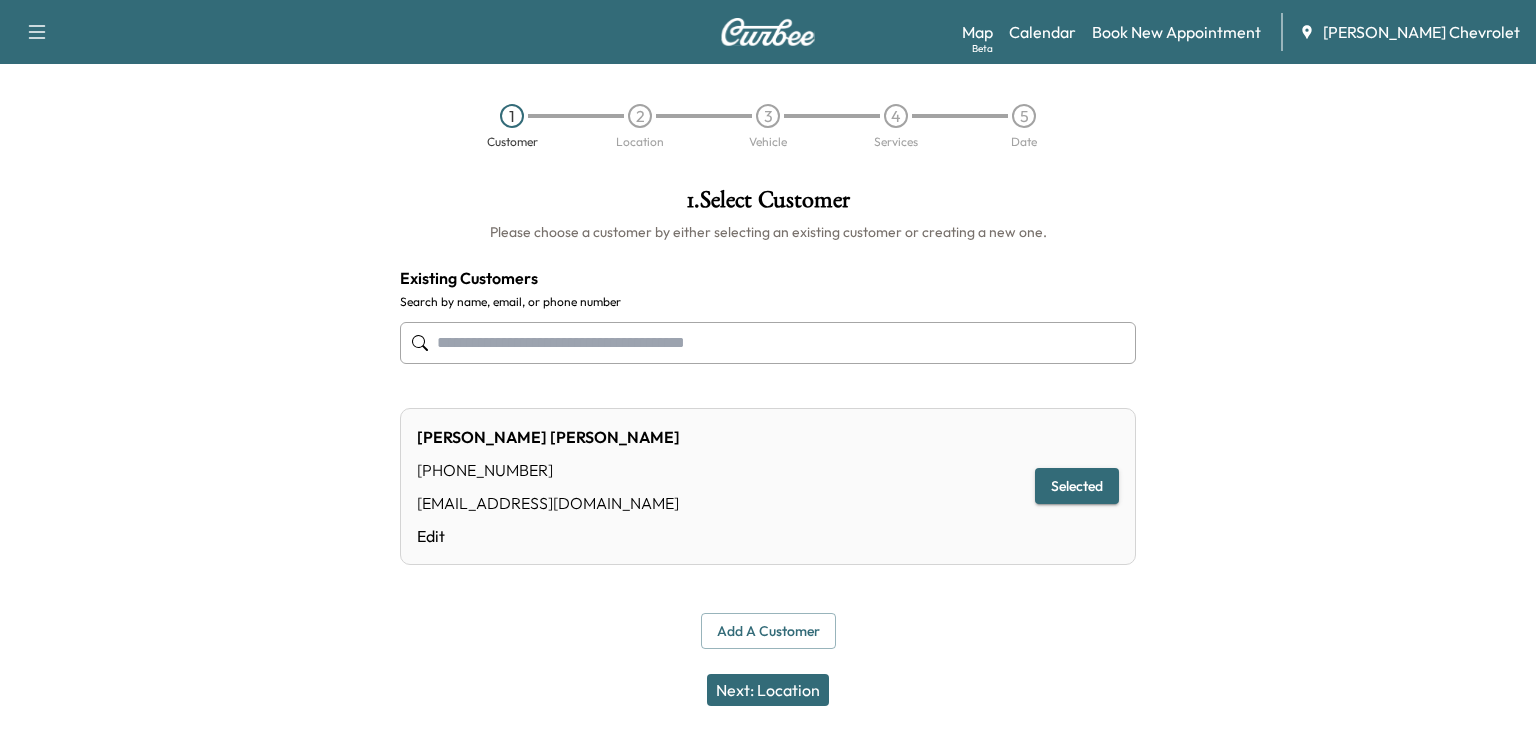 click on "[PERSON_NAME] [PHONE_NUMBER] [EMAIL_ADDRESS][DOMAIN_NAME] Edit Selected" at bounding box center (768, 486) 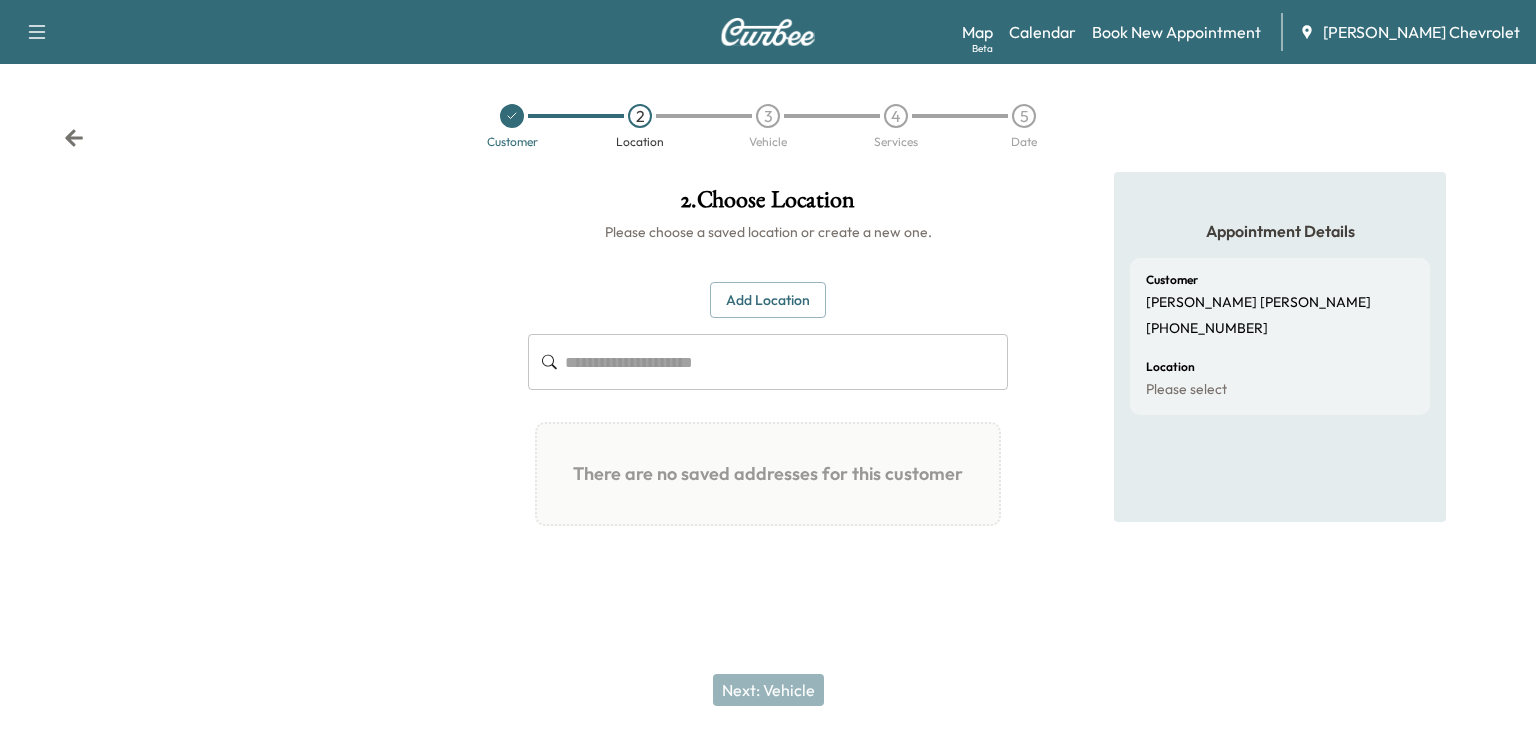 click on "​" at bounding box center (768, 362) 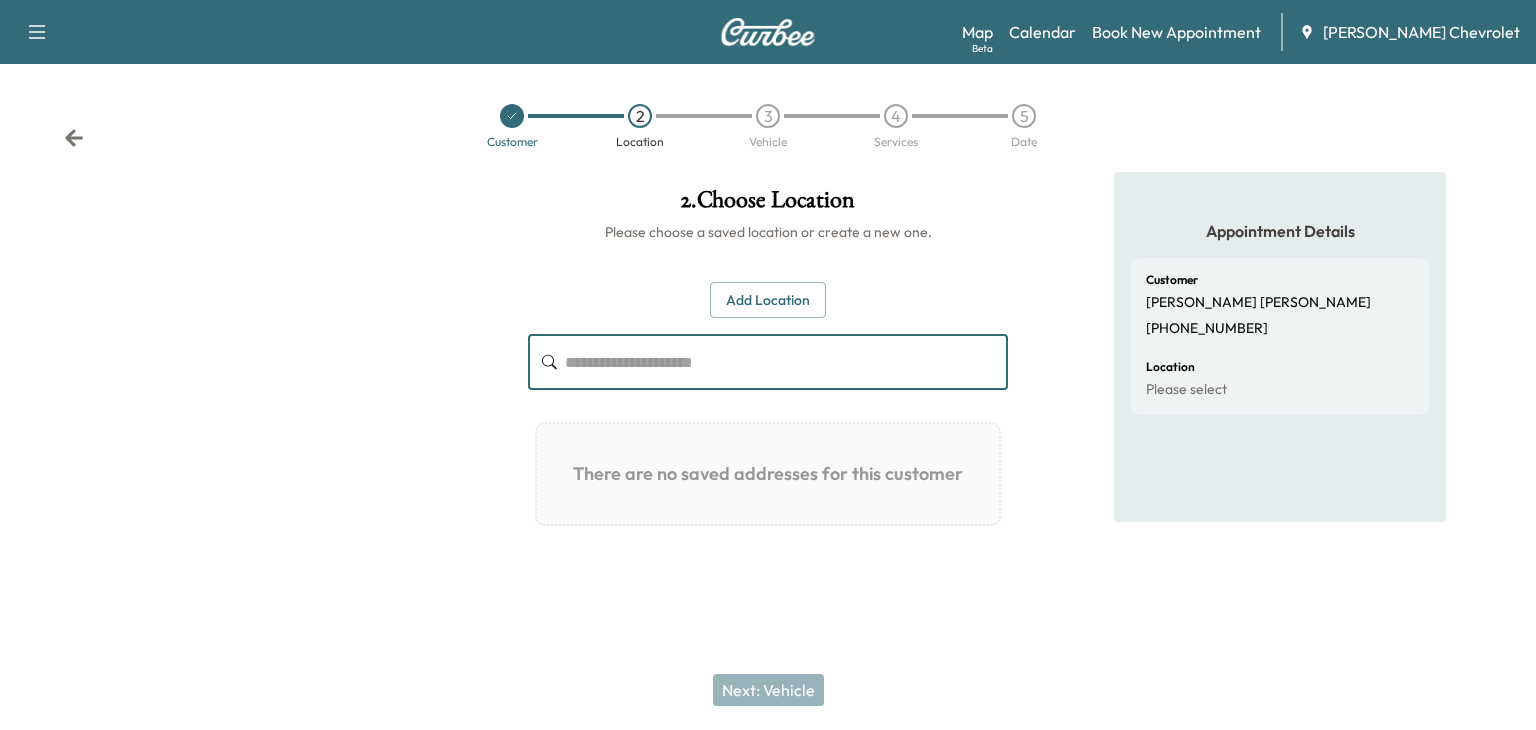 paste on "**********" 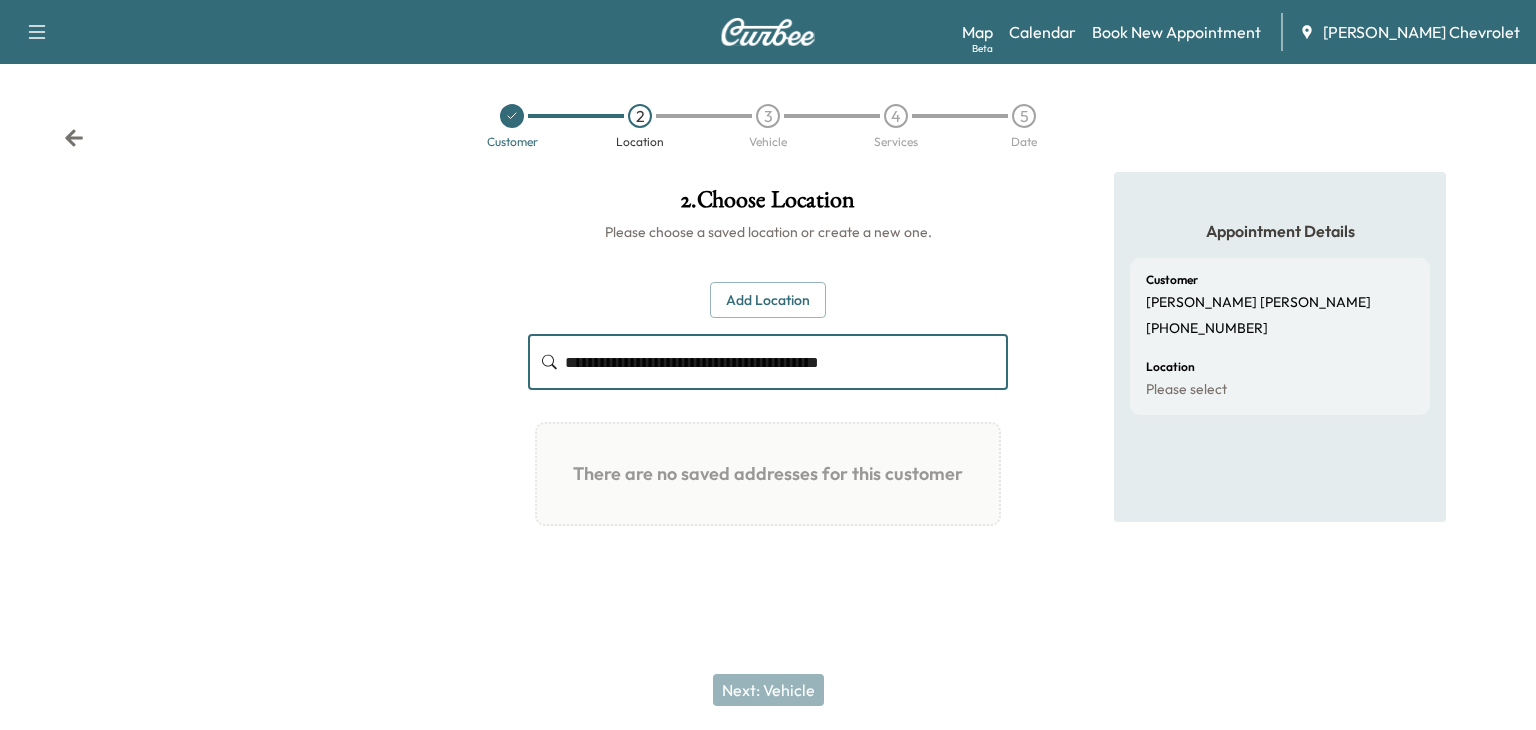 type on "**********" 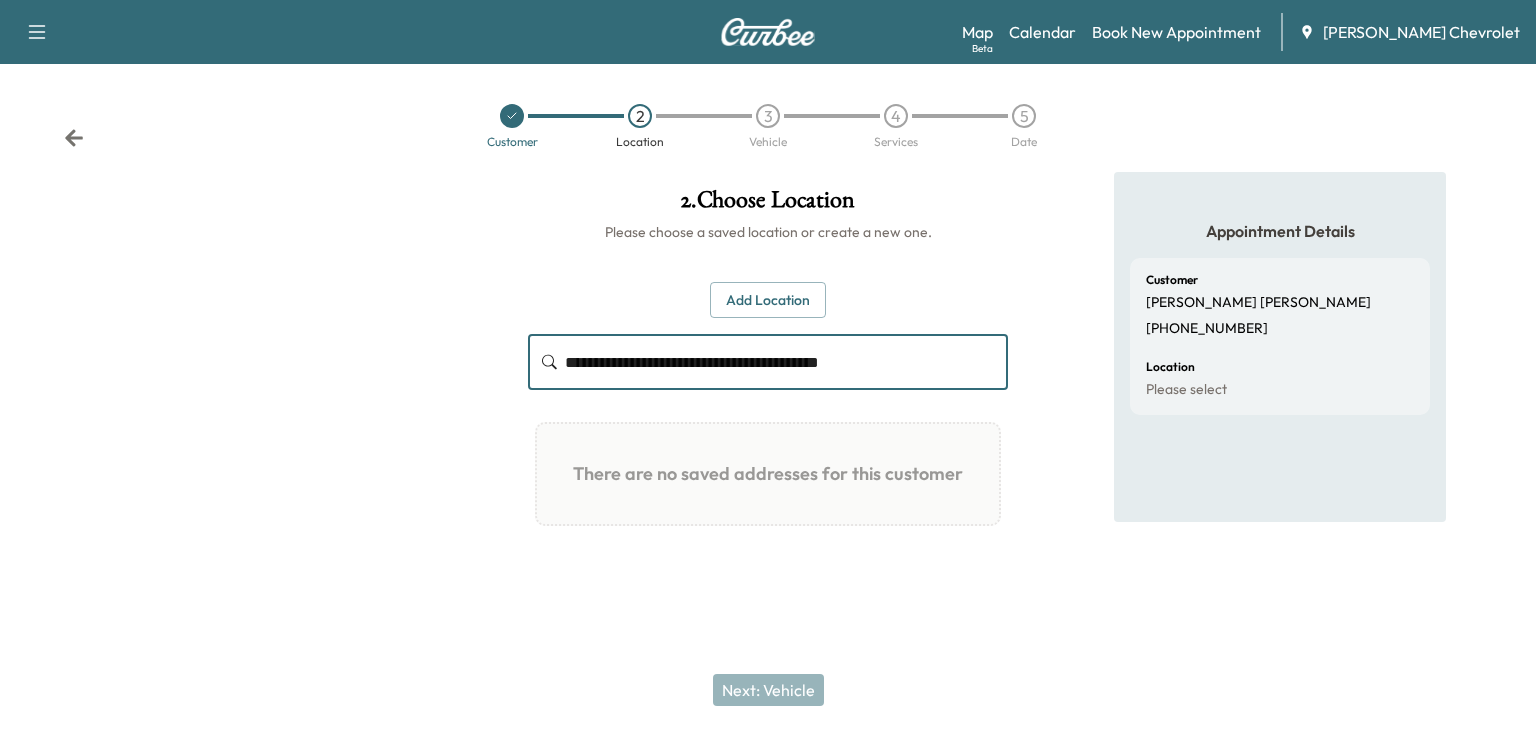 click on "**********" at bounding box center [786, 362] 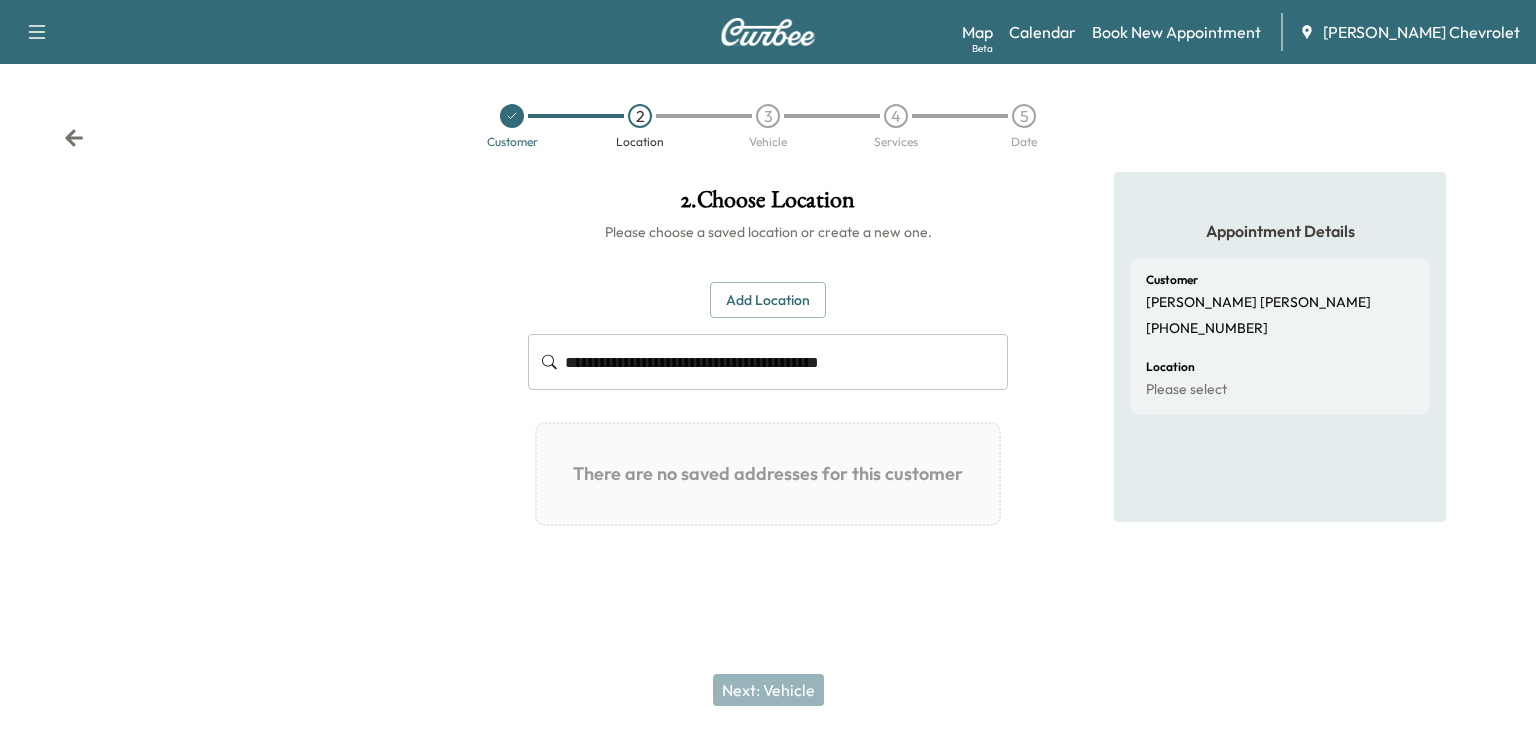 click on "Add Location" at bounding box center (768, 300) 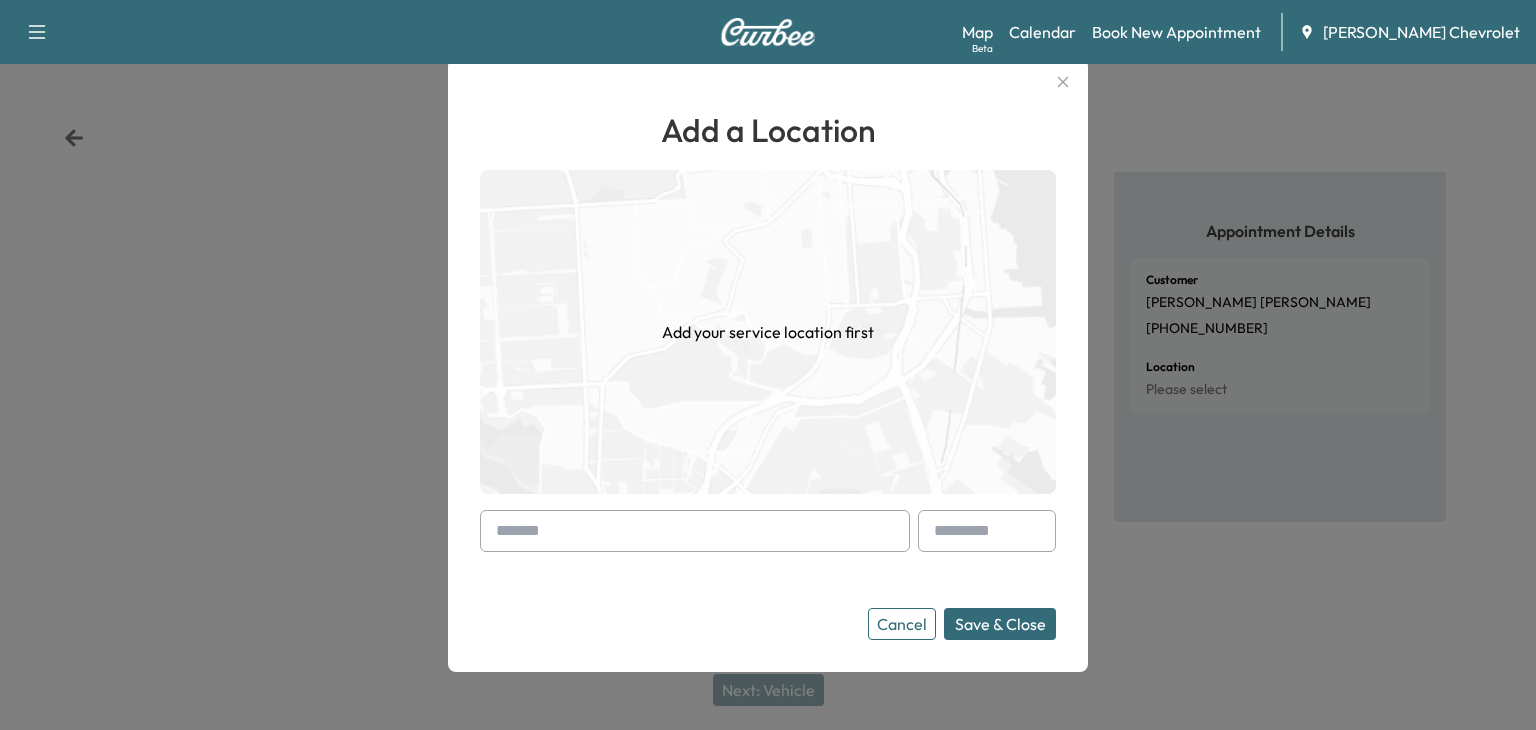 paste on "**********" 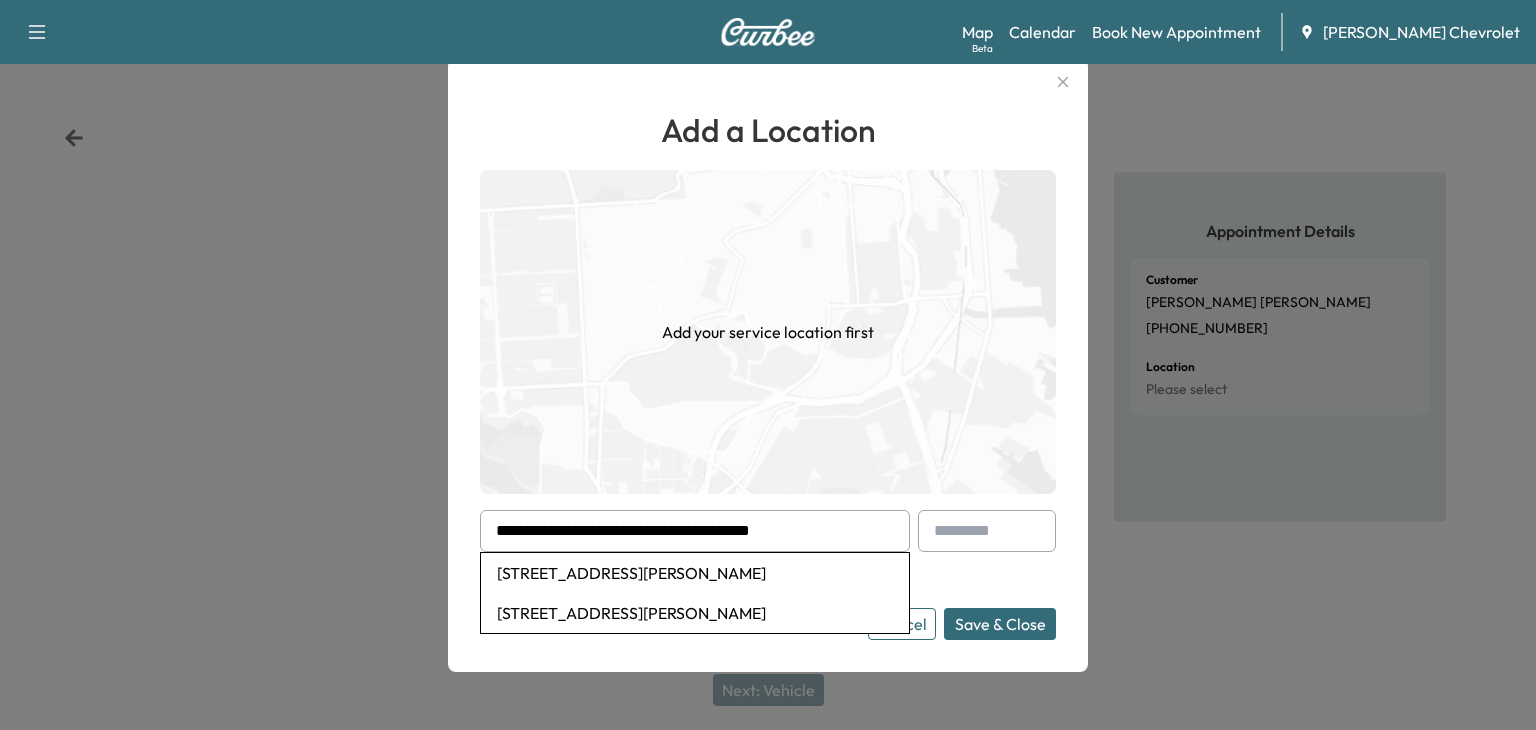 click on "[STREET_ADDRESS][PERSON_NAME]" at bounding box center [695, 573] 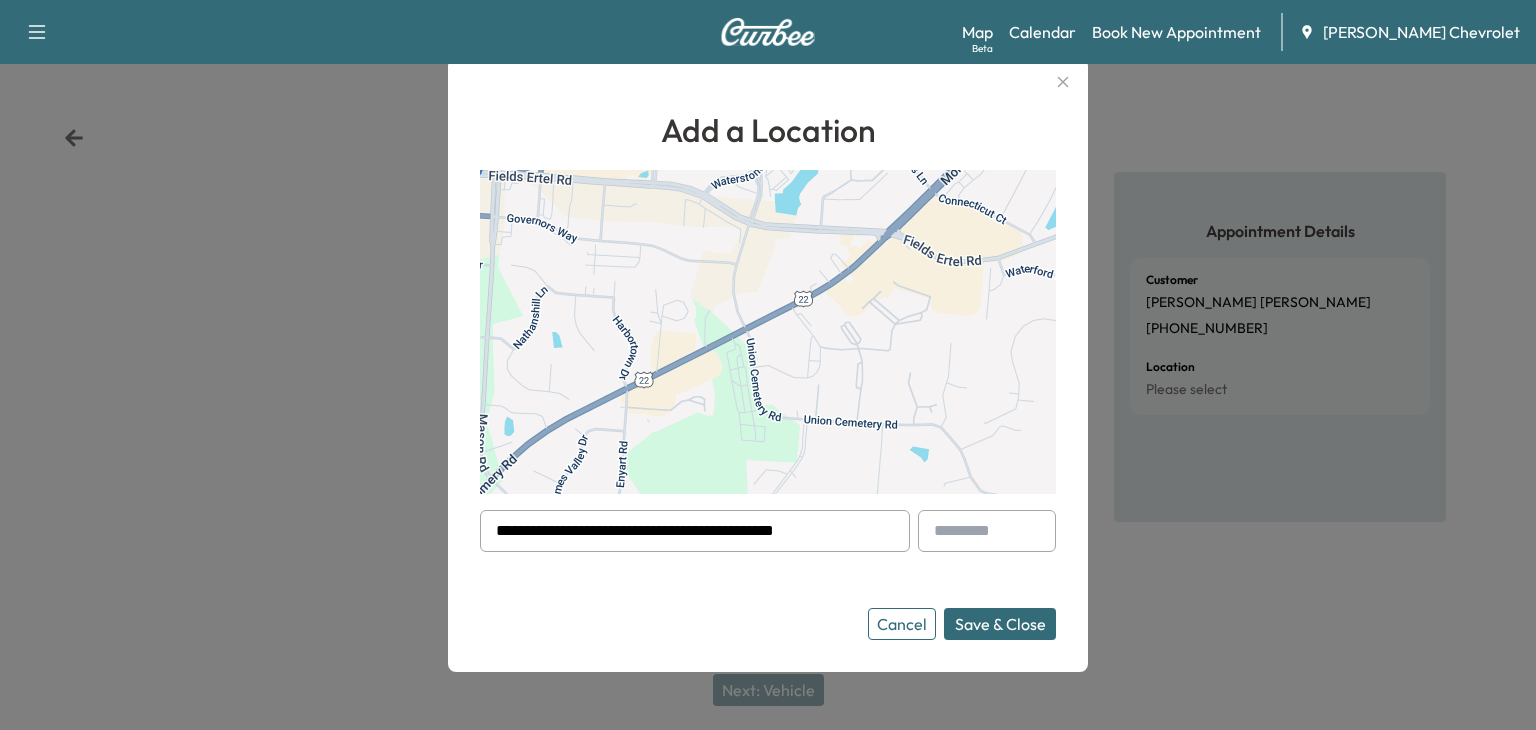 click on "Save & Close" at bounding box center [1000, 624] 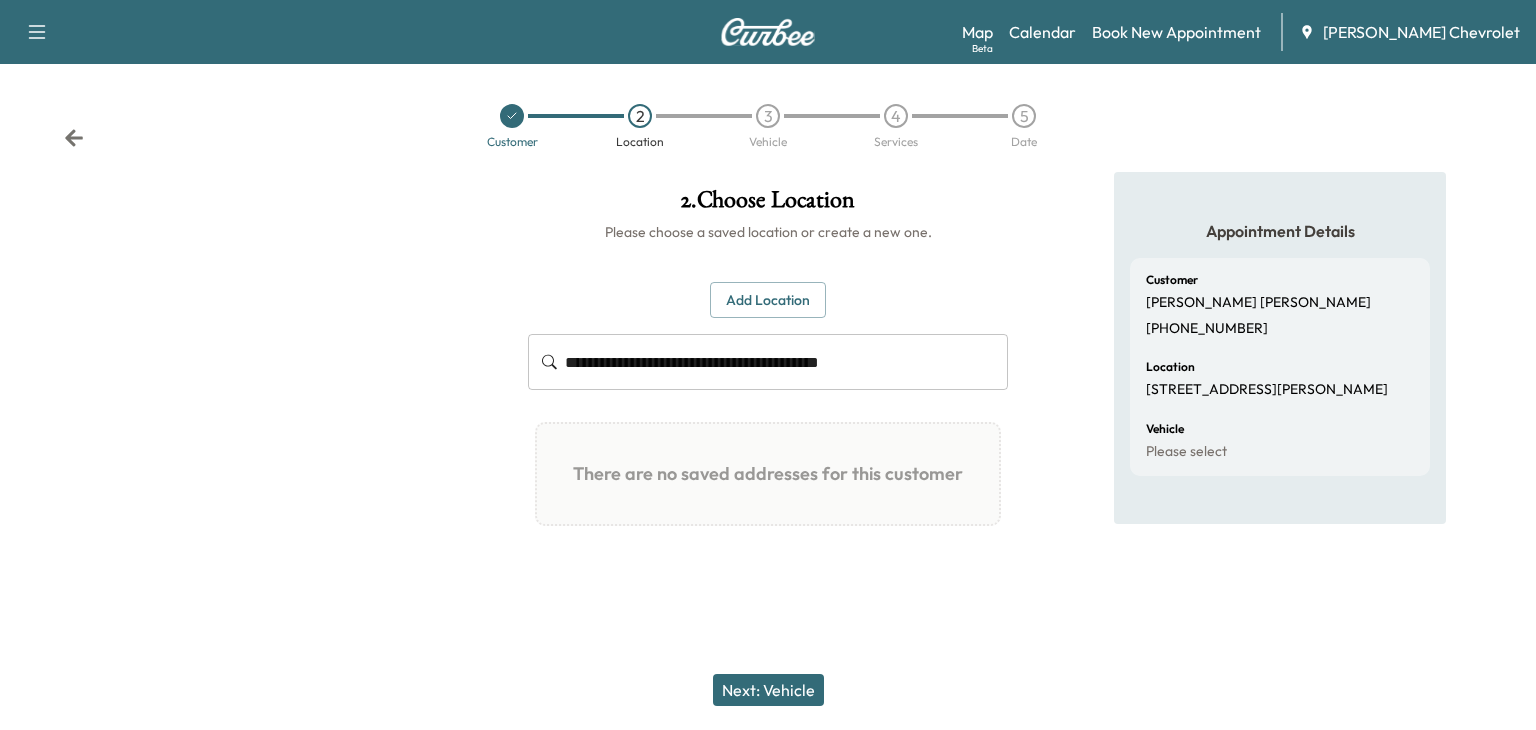 click on "Next: Vehicle" at bounding box center [768, 690] 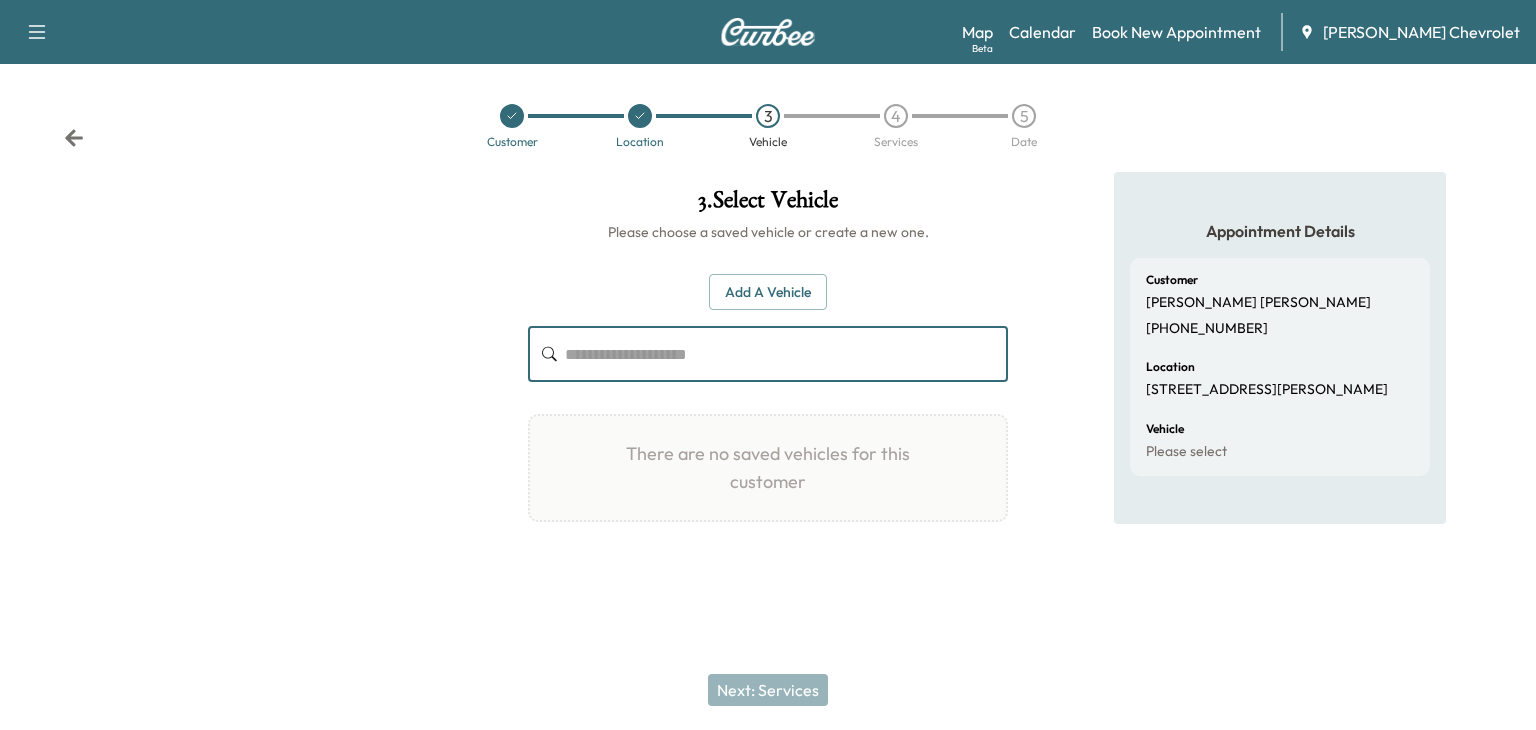 click at bounding box center [786, 354] 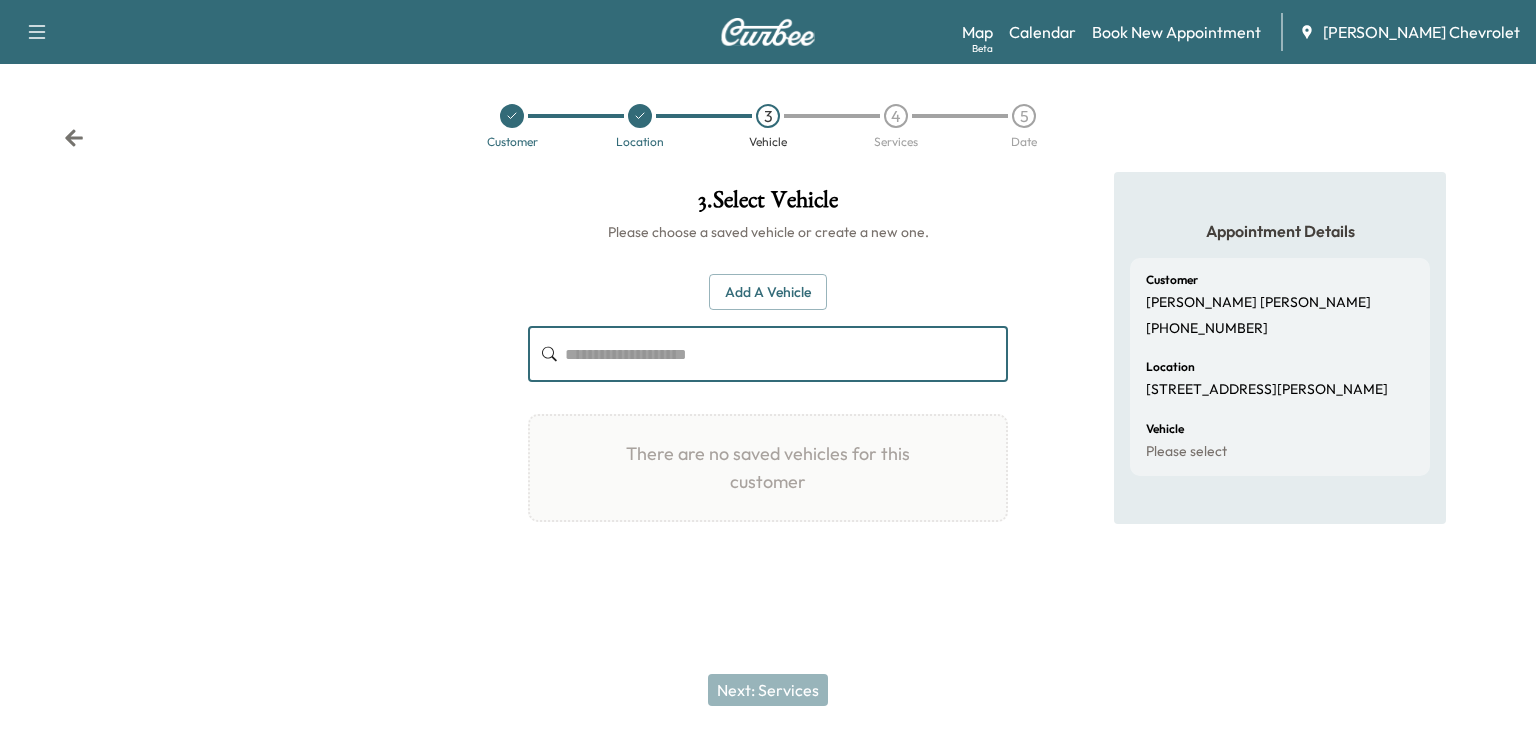drag, startPoint x: 680, startPoint y: 349, endPoint x: 615, endPoint y: 206, distance: 157.0796 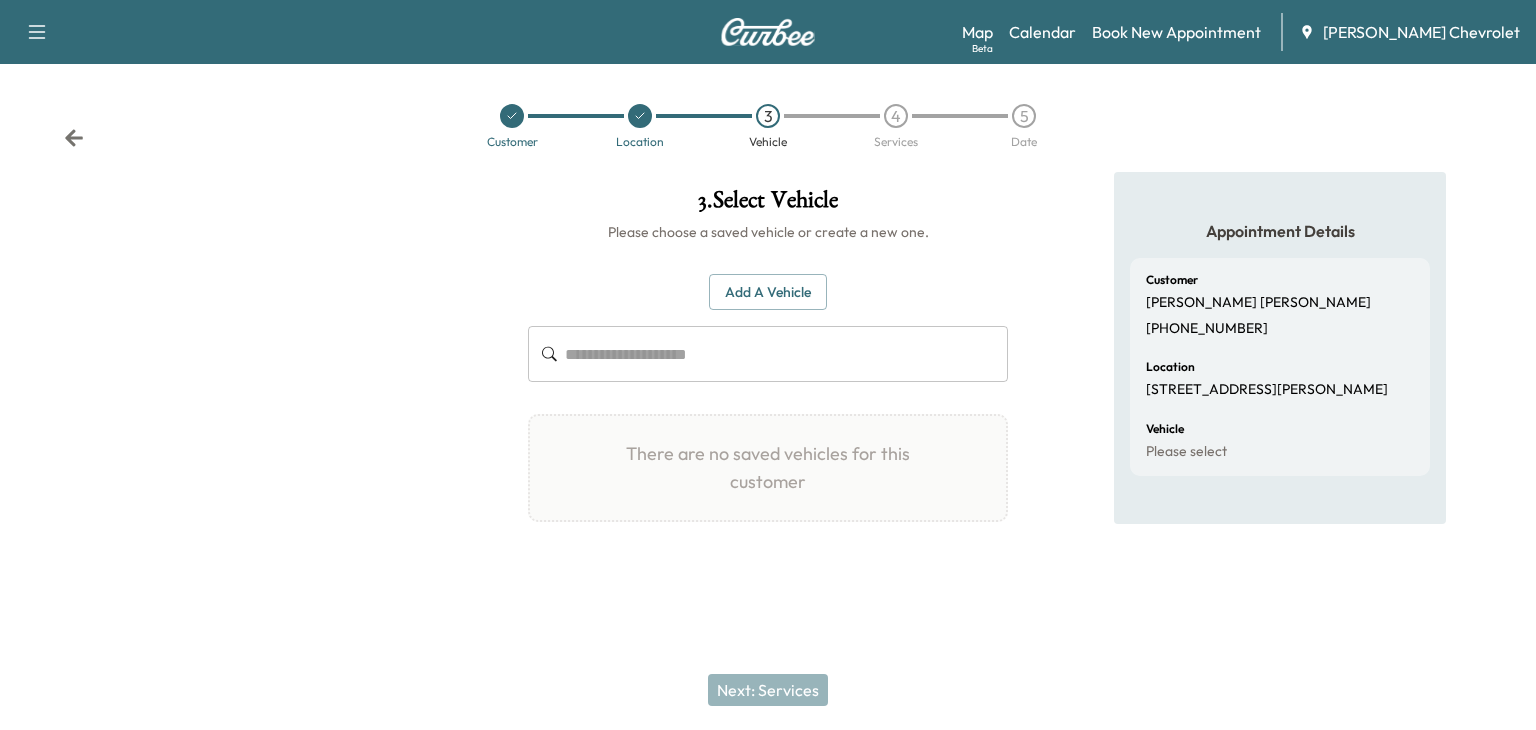 click on "Add a Vehicle" at bounding box center [768, 292] 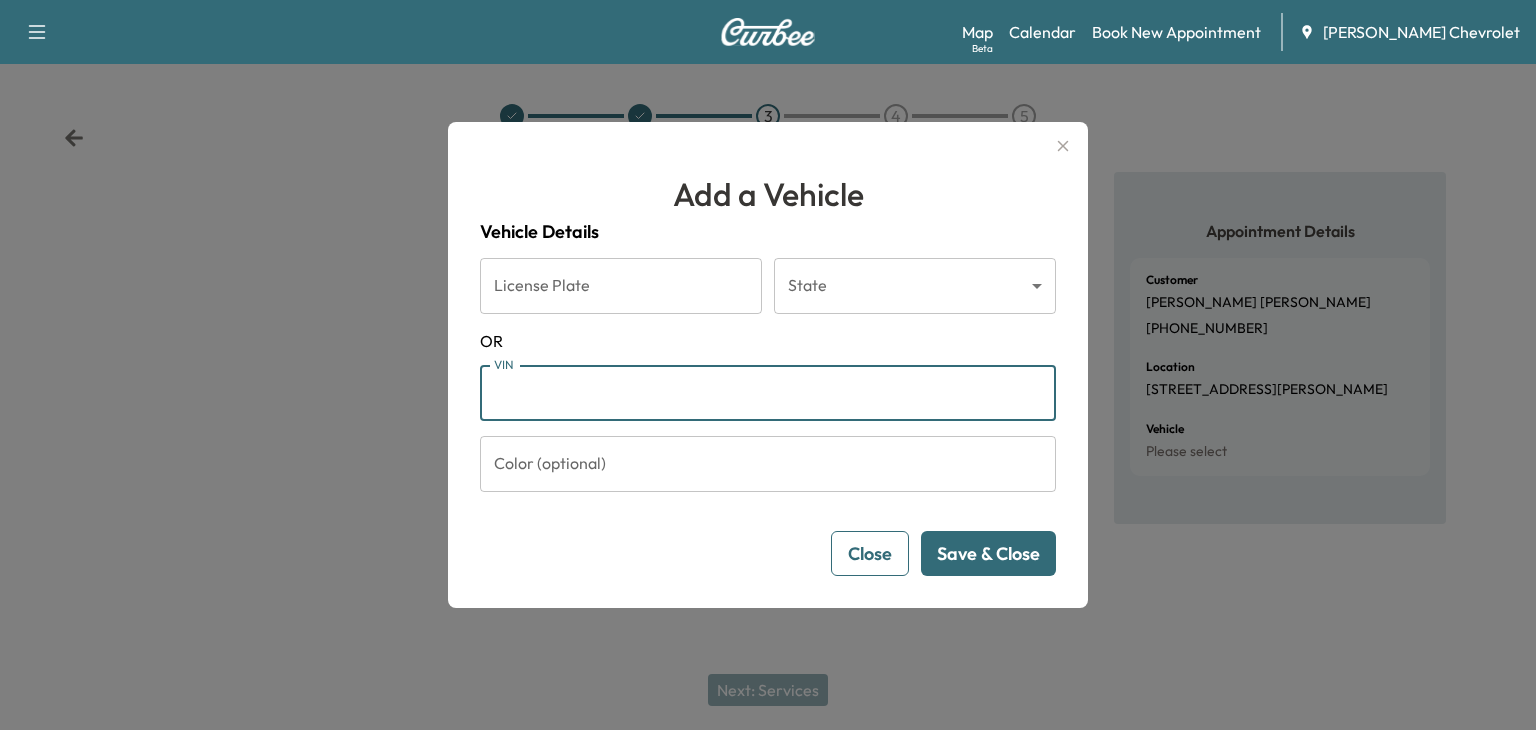 paste on "**********" 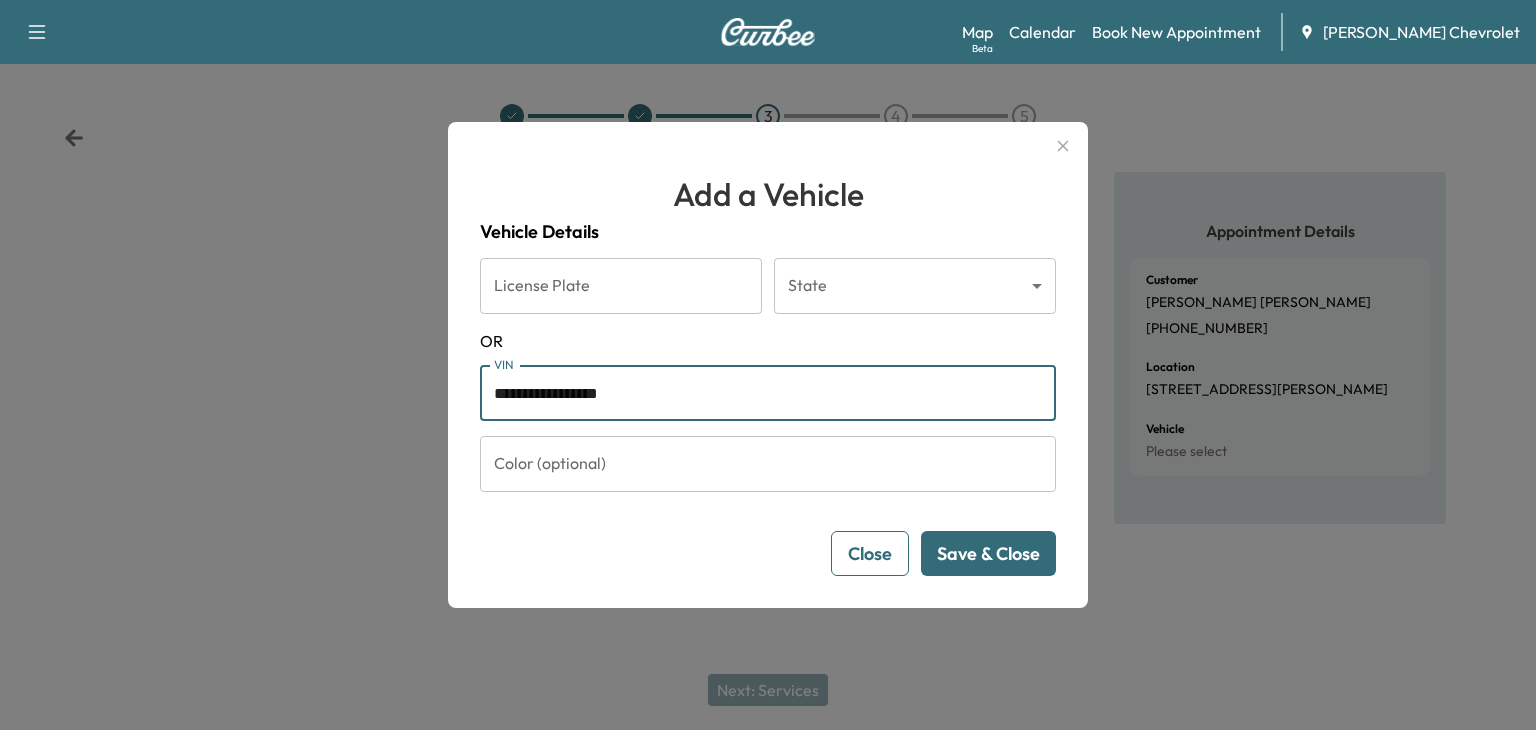 type on "**********" 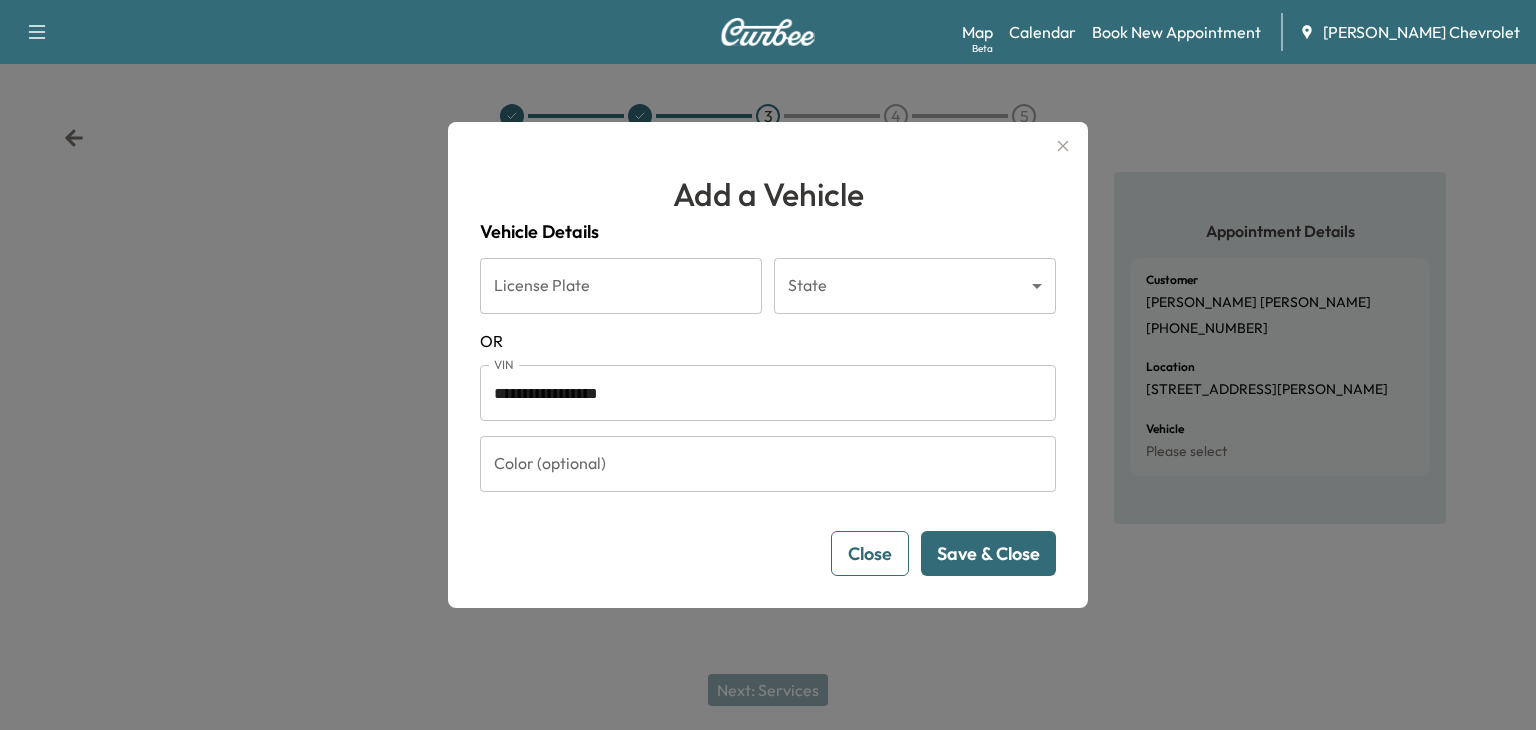 click on "Save & Close" at bounding box center [988, 553] 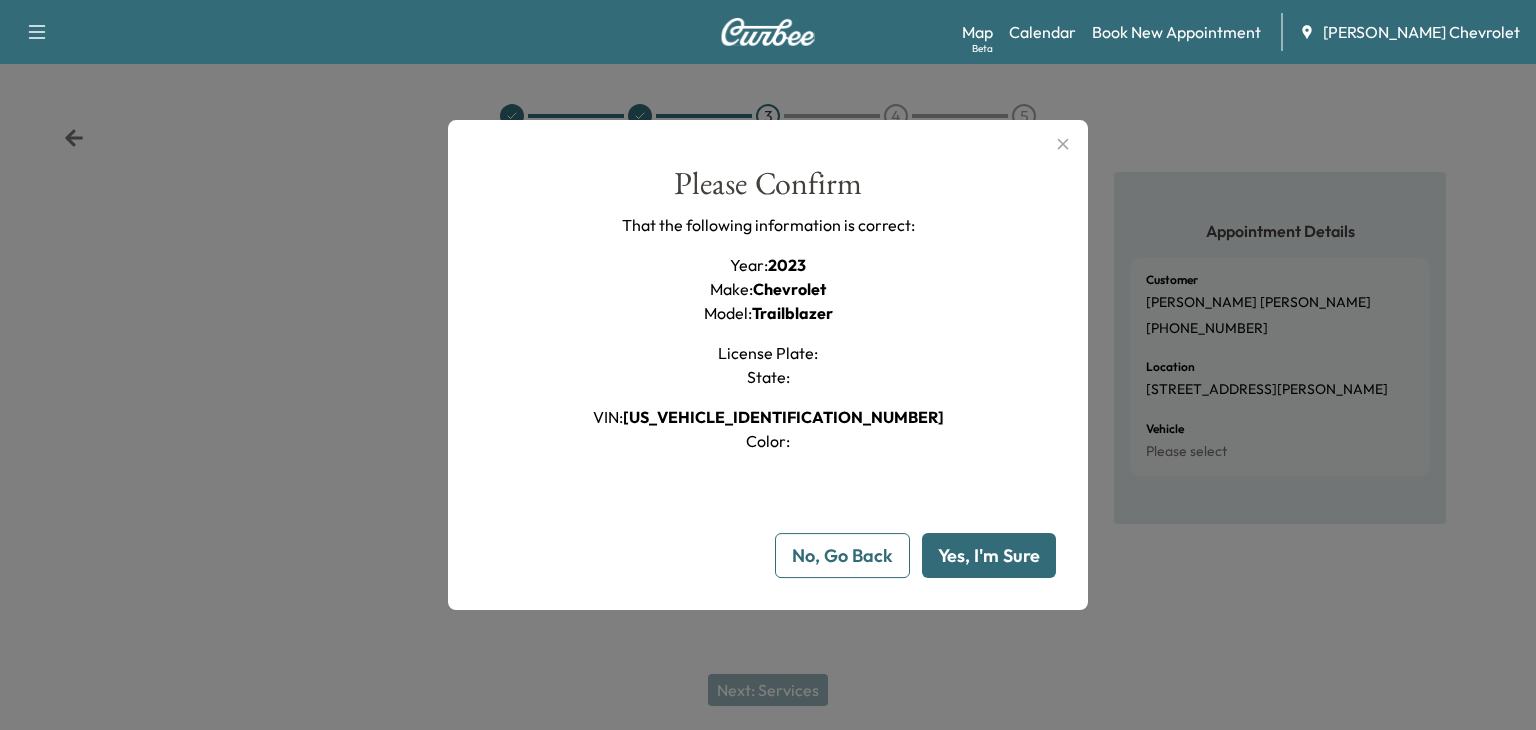 click on "Yes, I'm Sure" at bounding box center (989, 555) 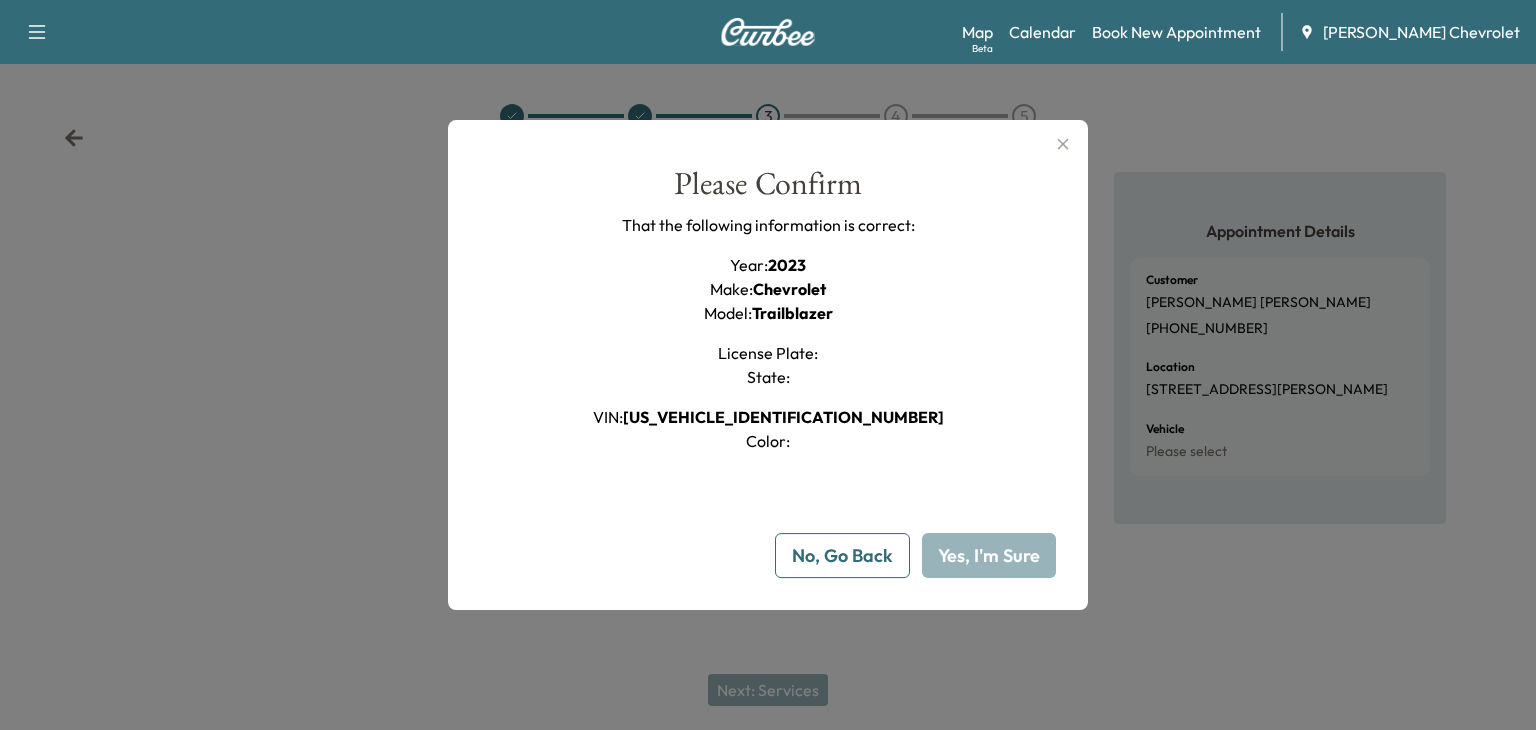 type 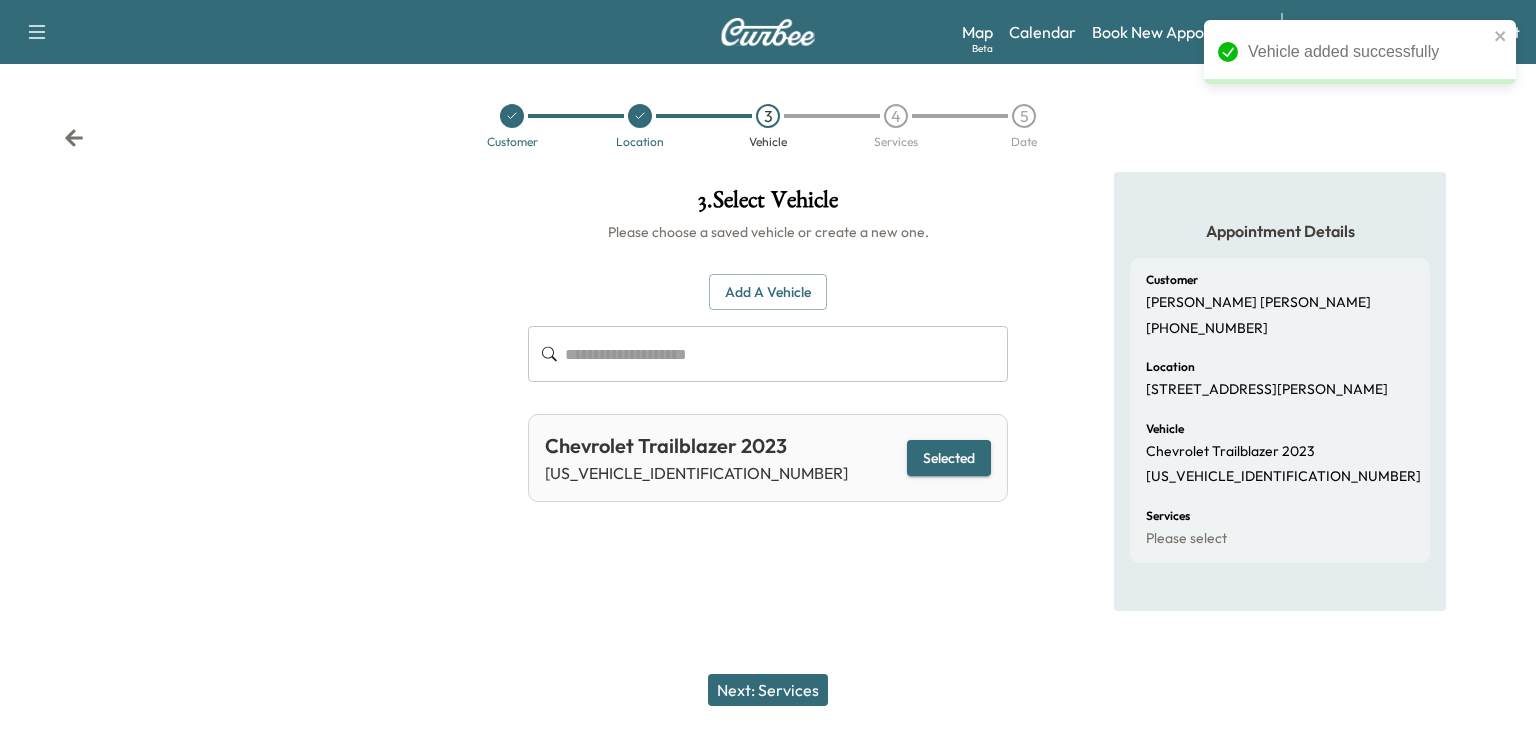 click on "Next: Services" at bounding box center [768, 690] 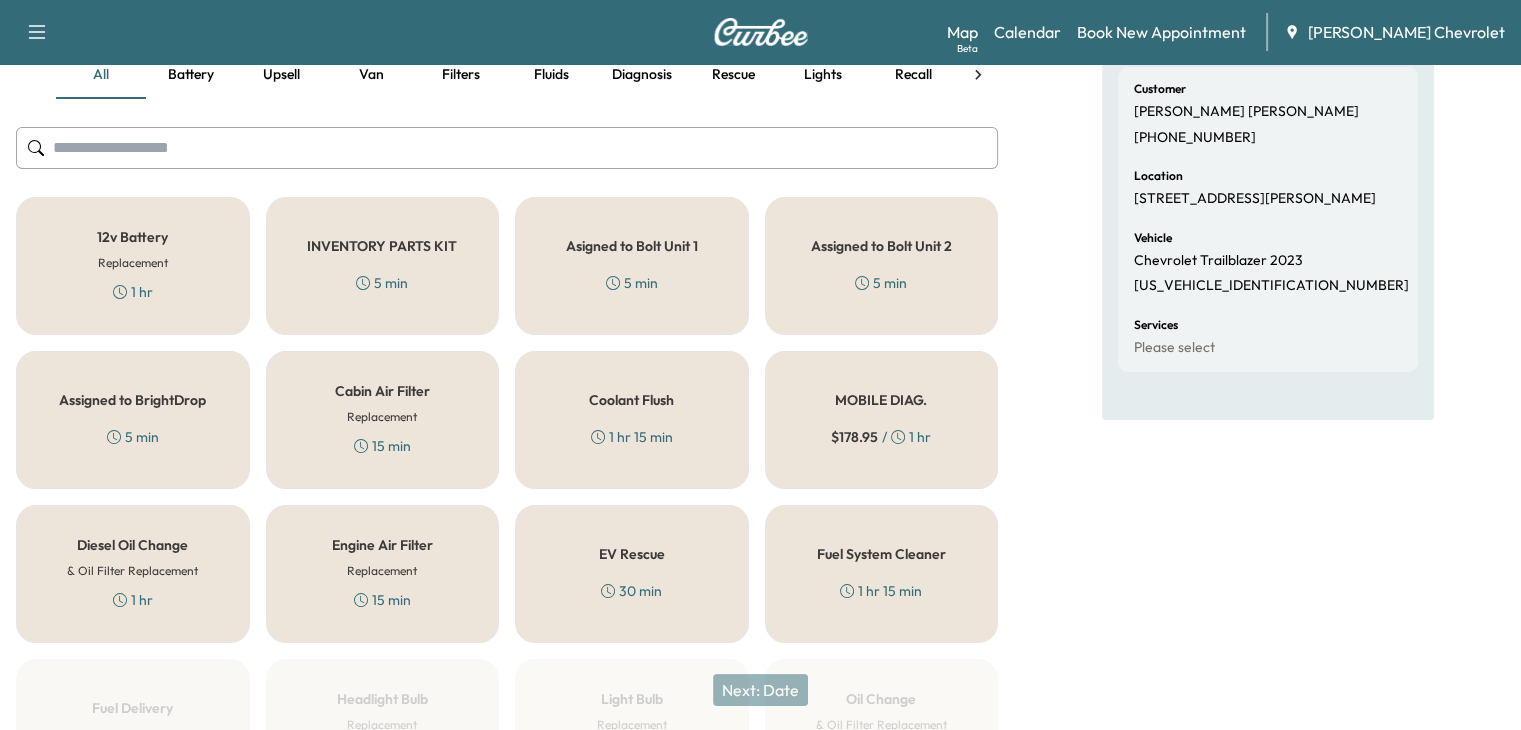 scroll, scrollTop: 212, scrollLeft: 0, axis: vertical 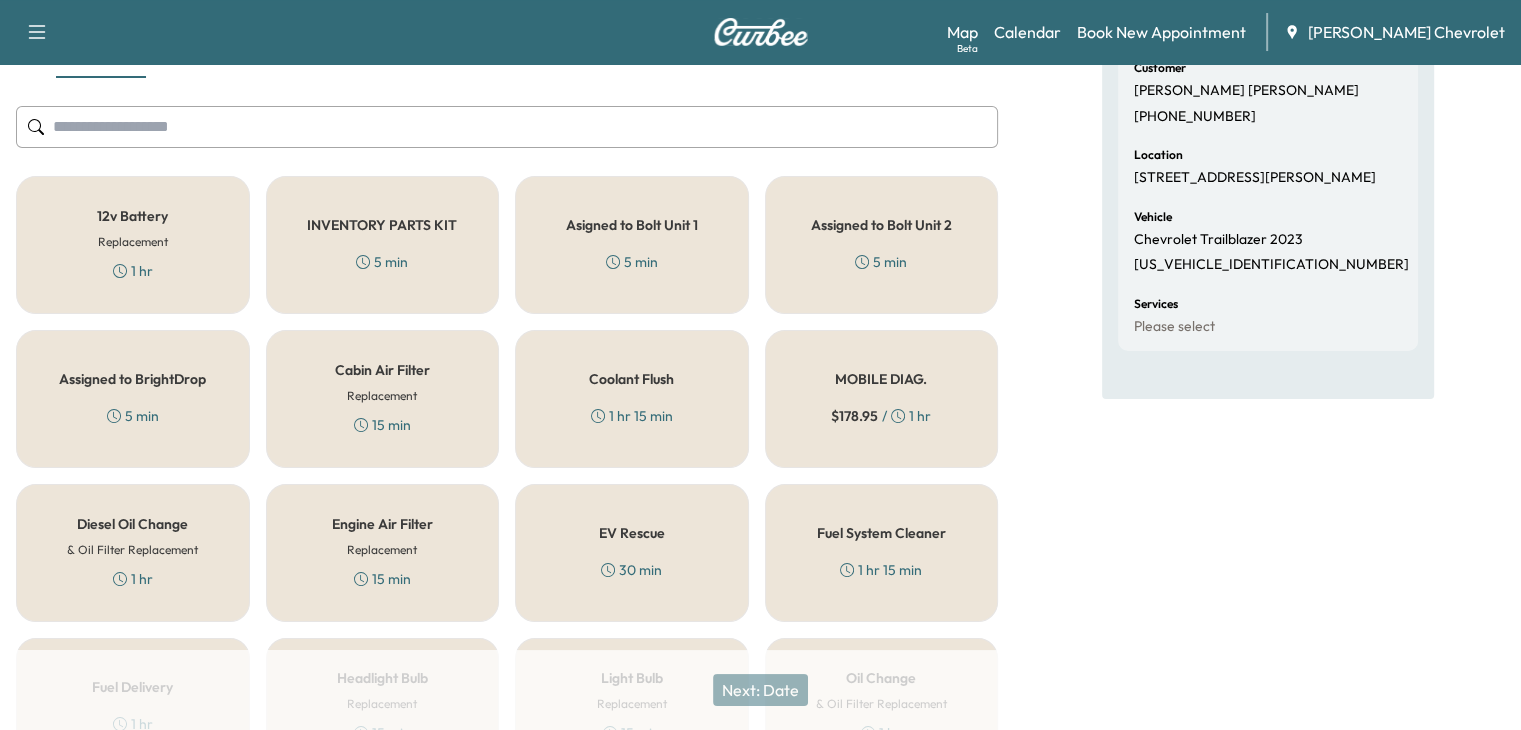 click on "Assigned to BrightDrop 5 min" at bounding box center (133, 399) 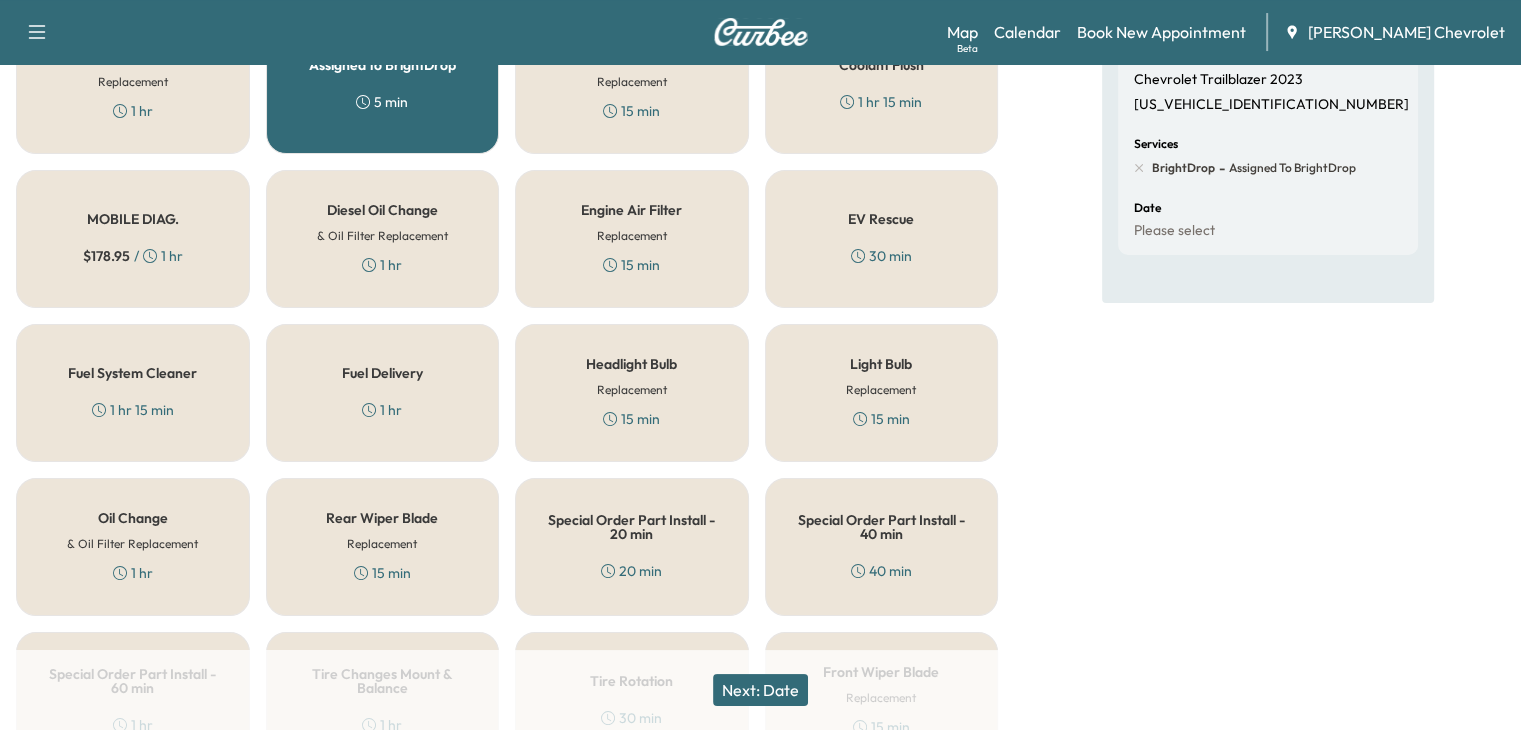 scroll, scrollTop: 375, scrollLeft: 0, axis: vertical 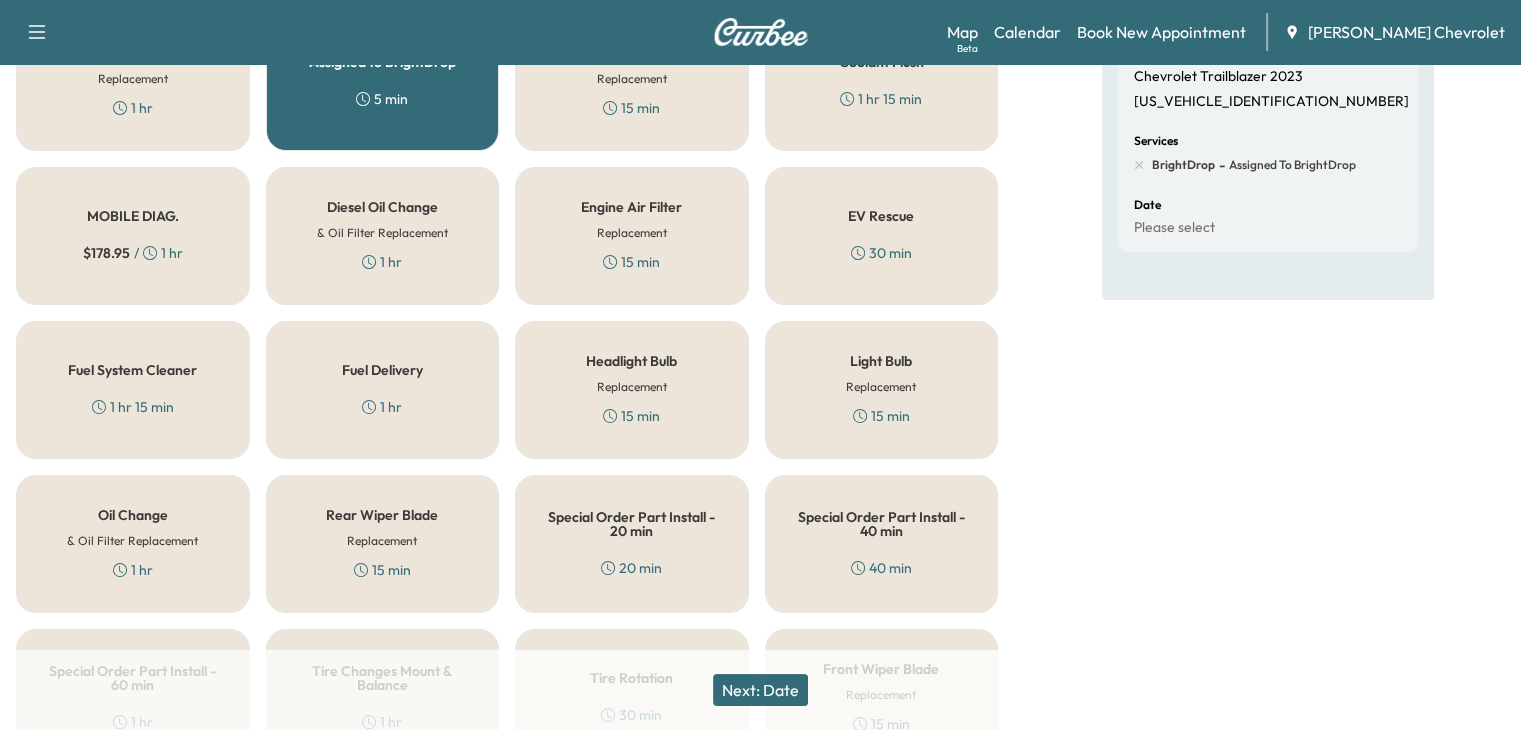click on "Oil Change  & Oil Filter Replacement 1 hr" at bounding box center [133, 544] 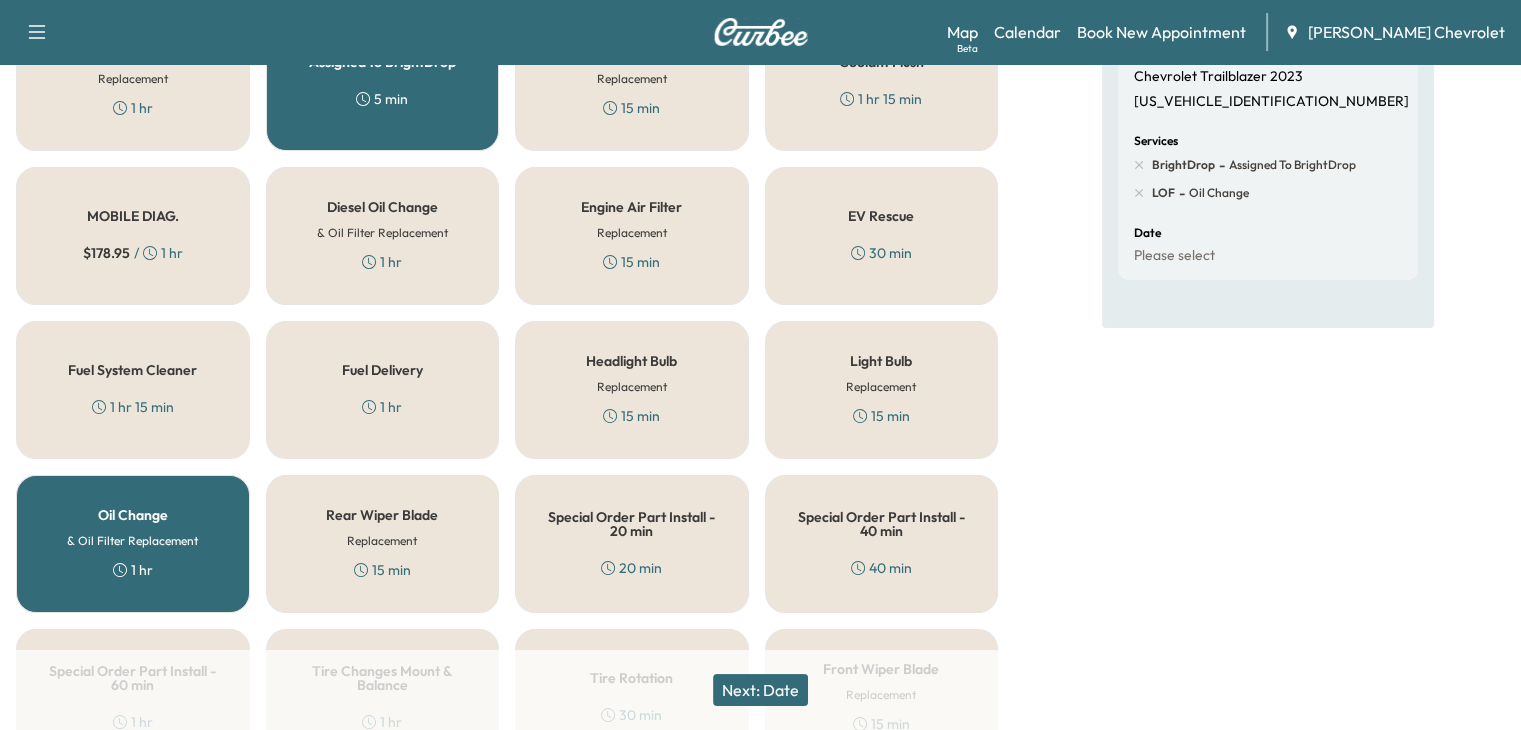scroll, scrollTop: 489, scrollLeft: 0, axis: vertical 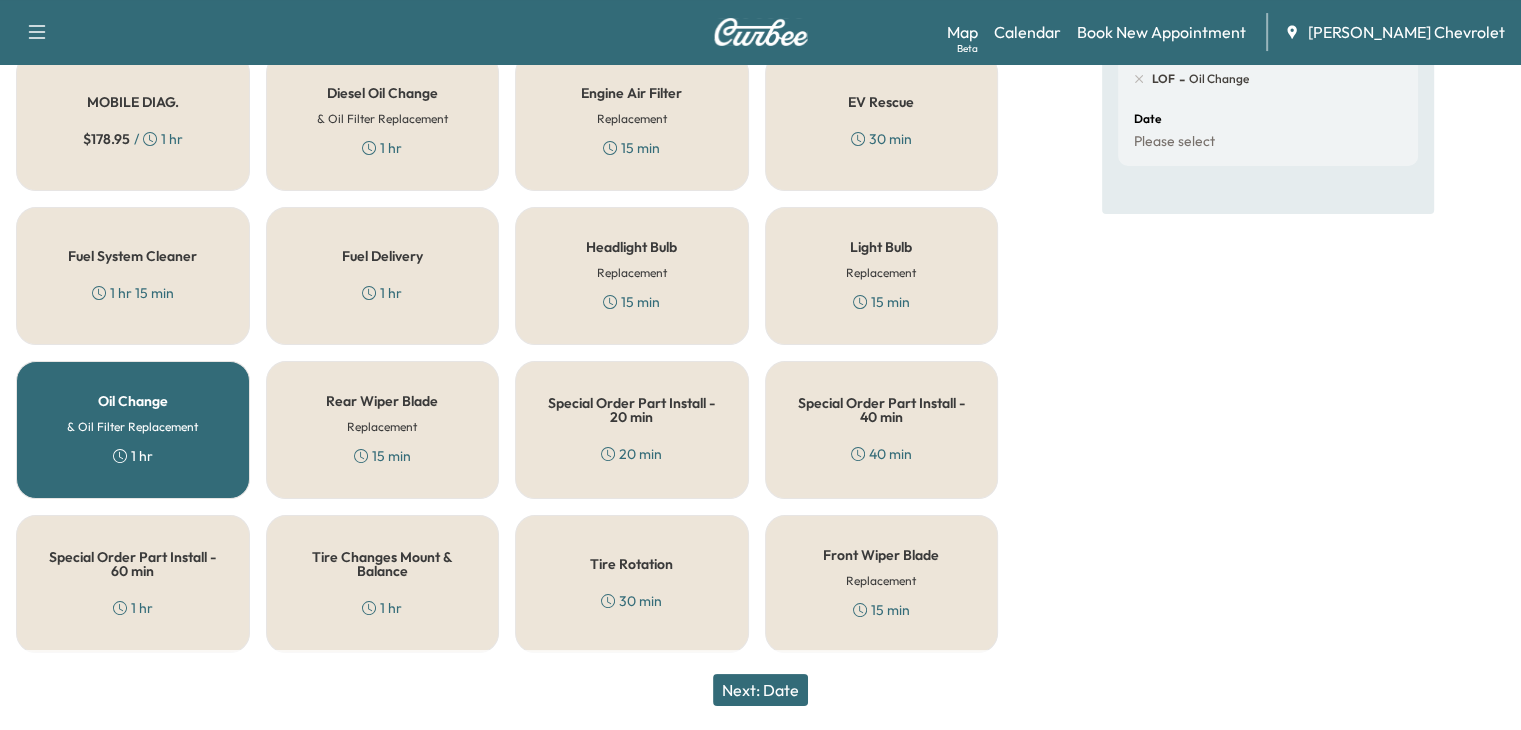 click on "Tire Rotation 30 min" at bounding box center (632, 584) 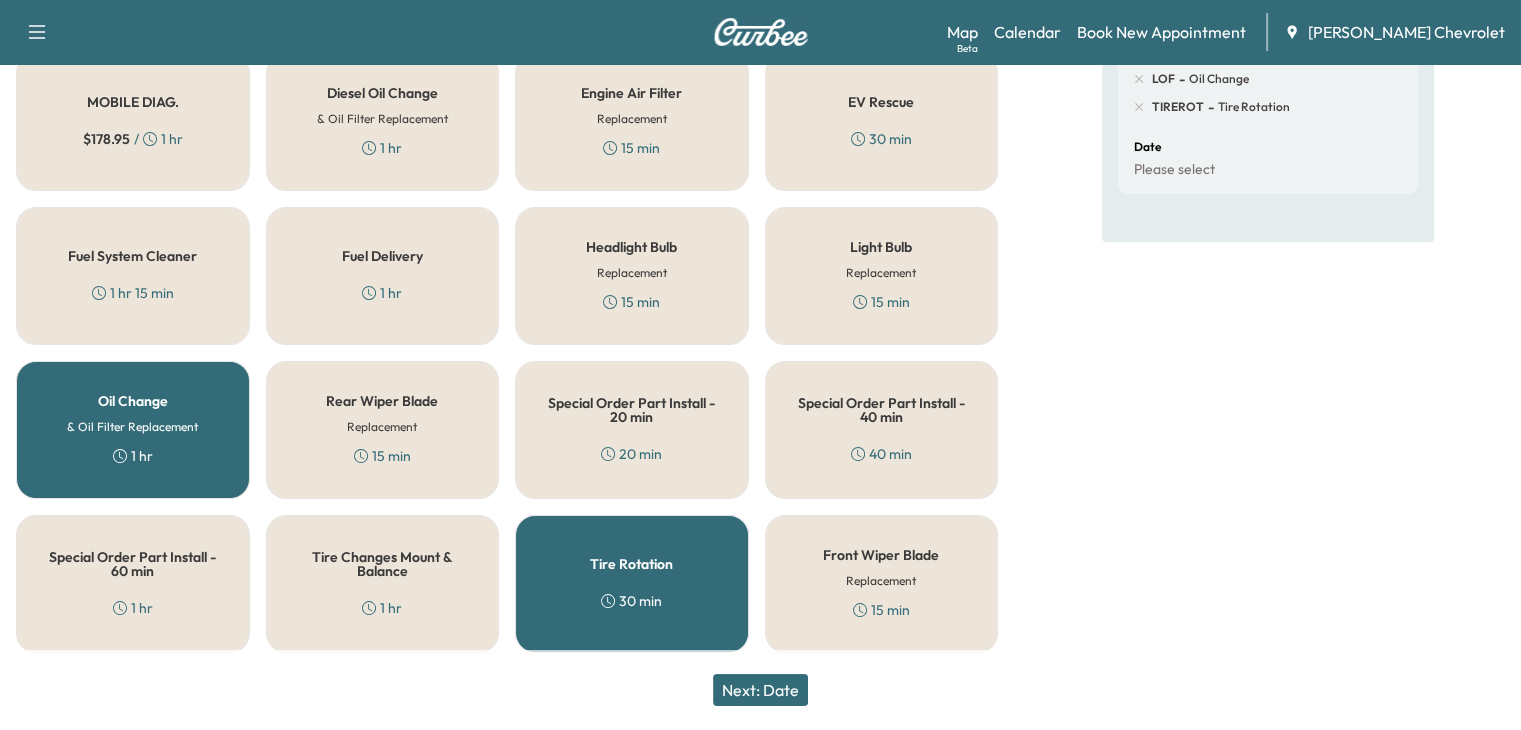 click on "Next: Date" at bounding box center (760, 690) 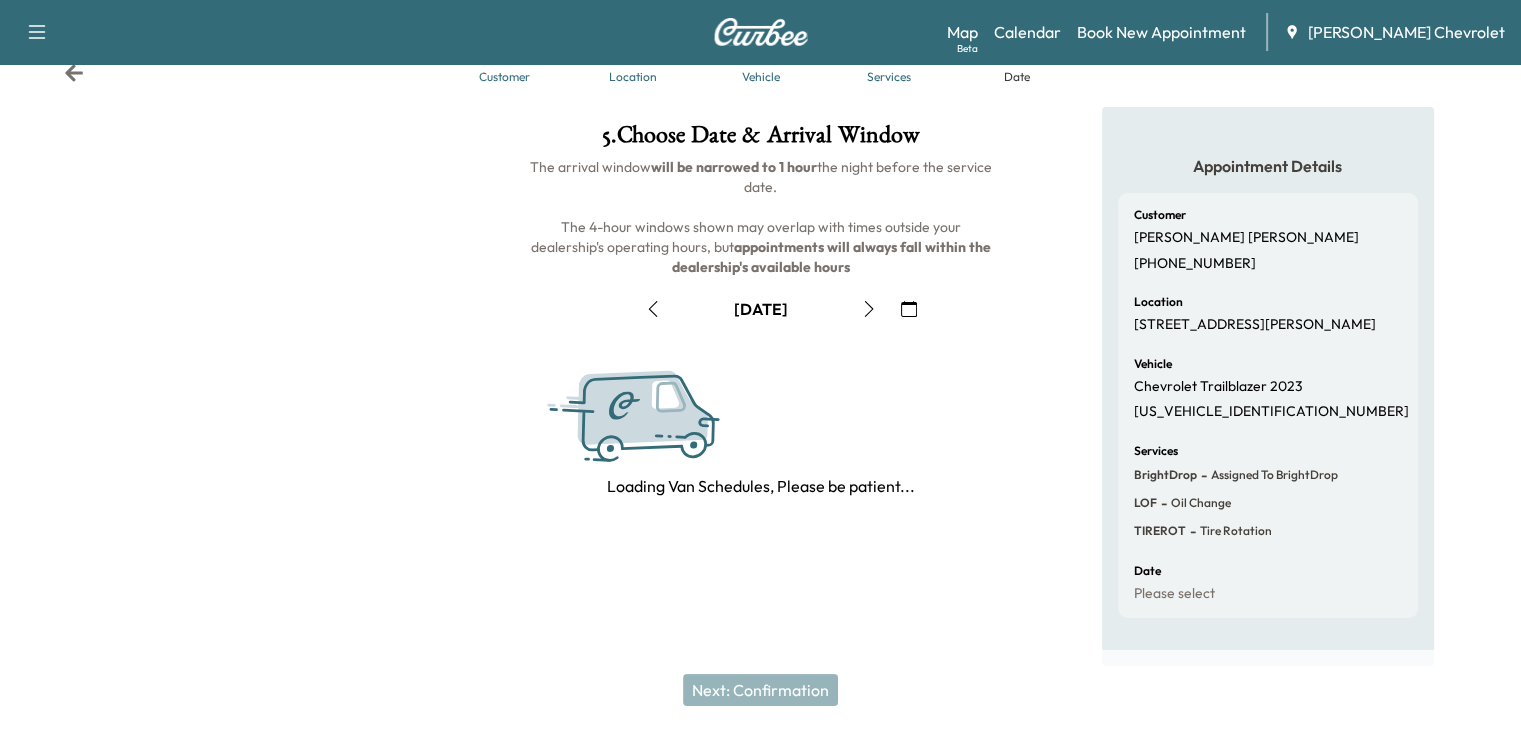 scroll, scrollTop: 268, scrollLeft: 0, axis: vertical 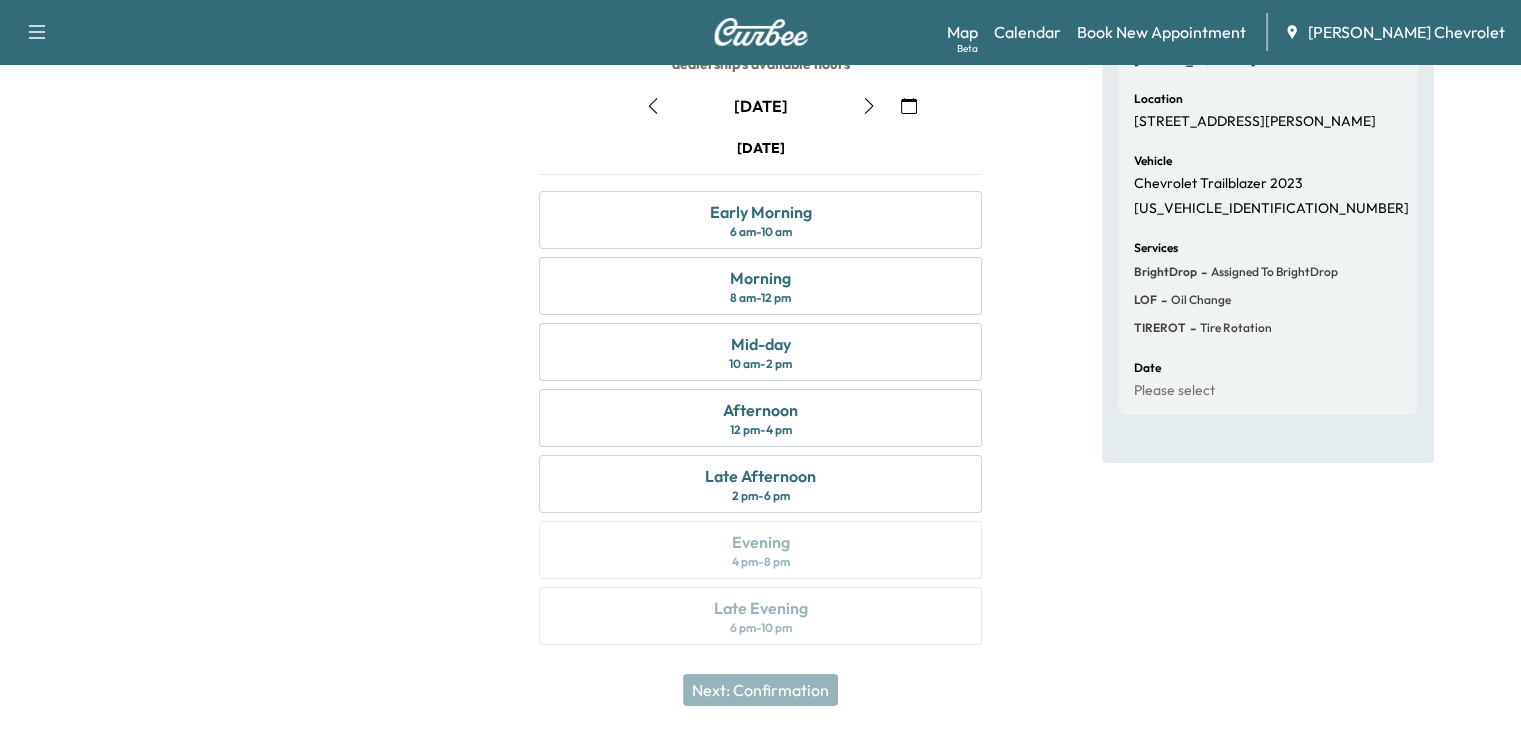 click at bounding box center (869, 106) 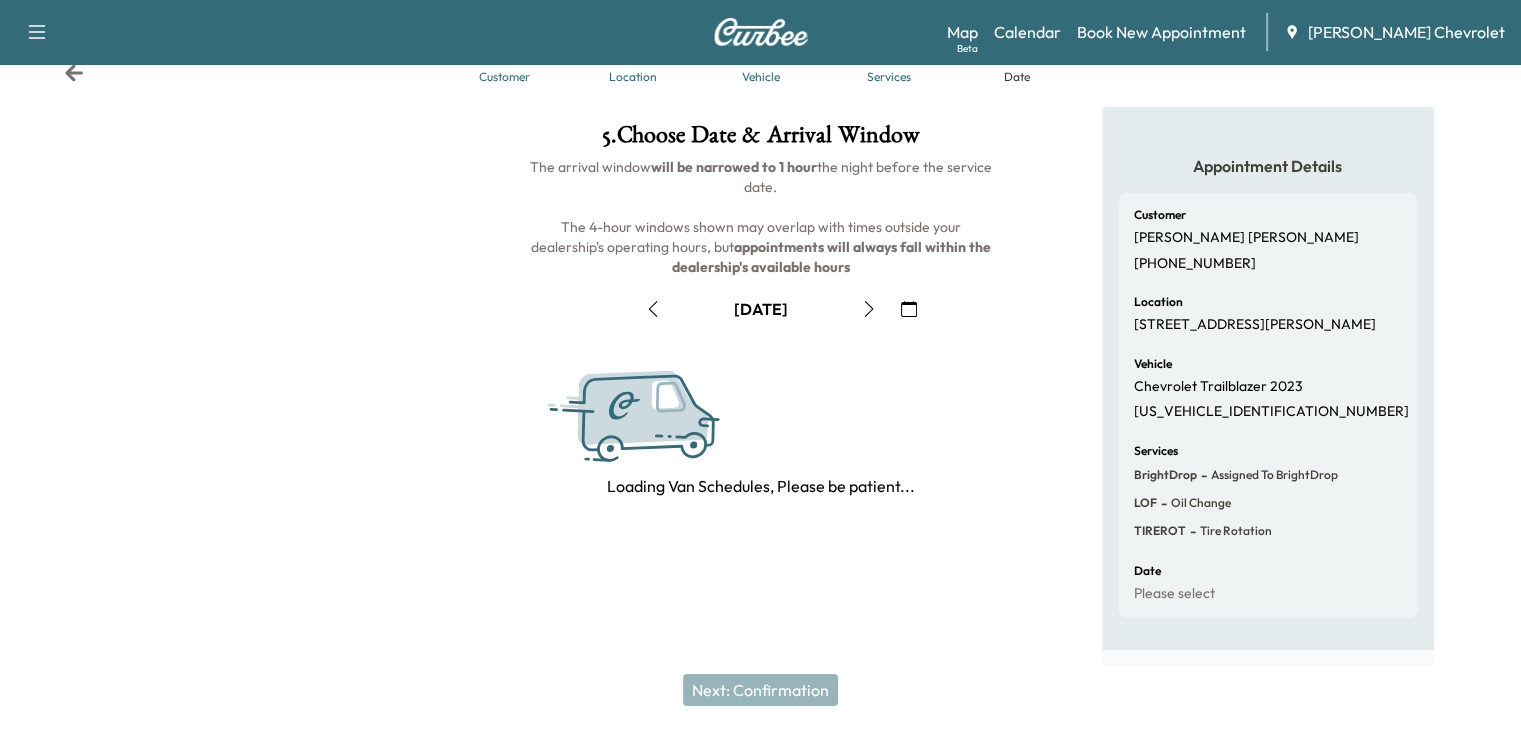 scroll, scrollTop: 268, scrollLeft: 0, axis: vertical 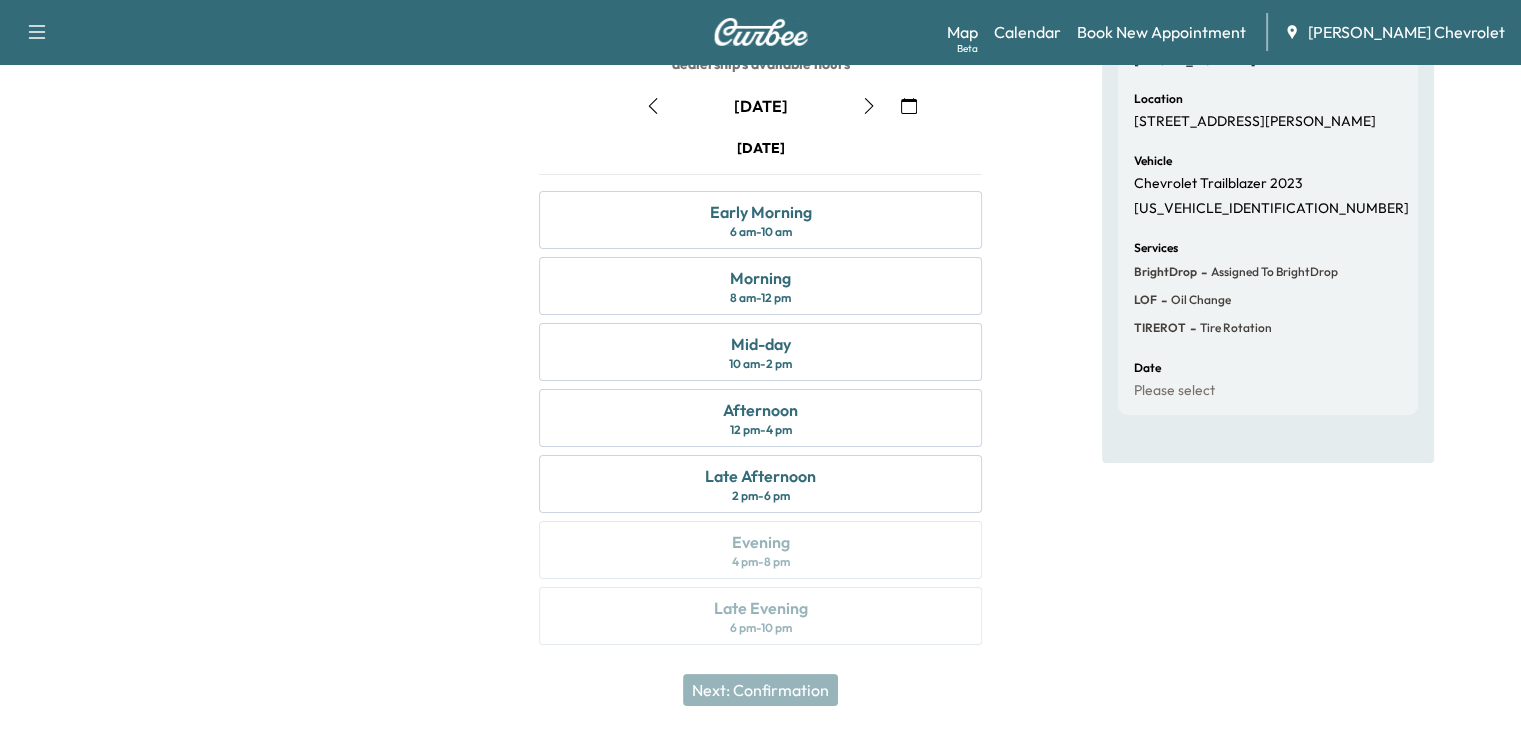 click 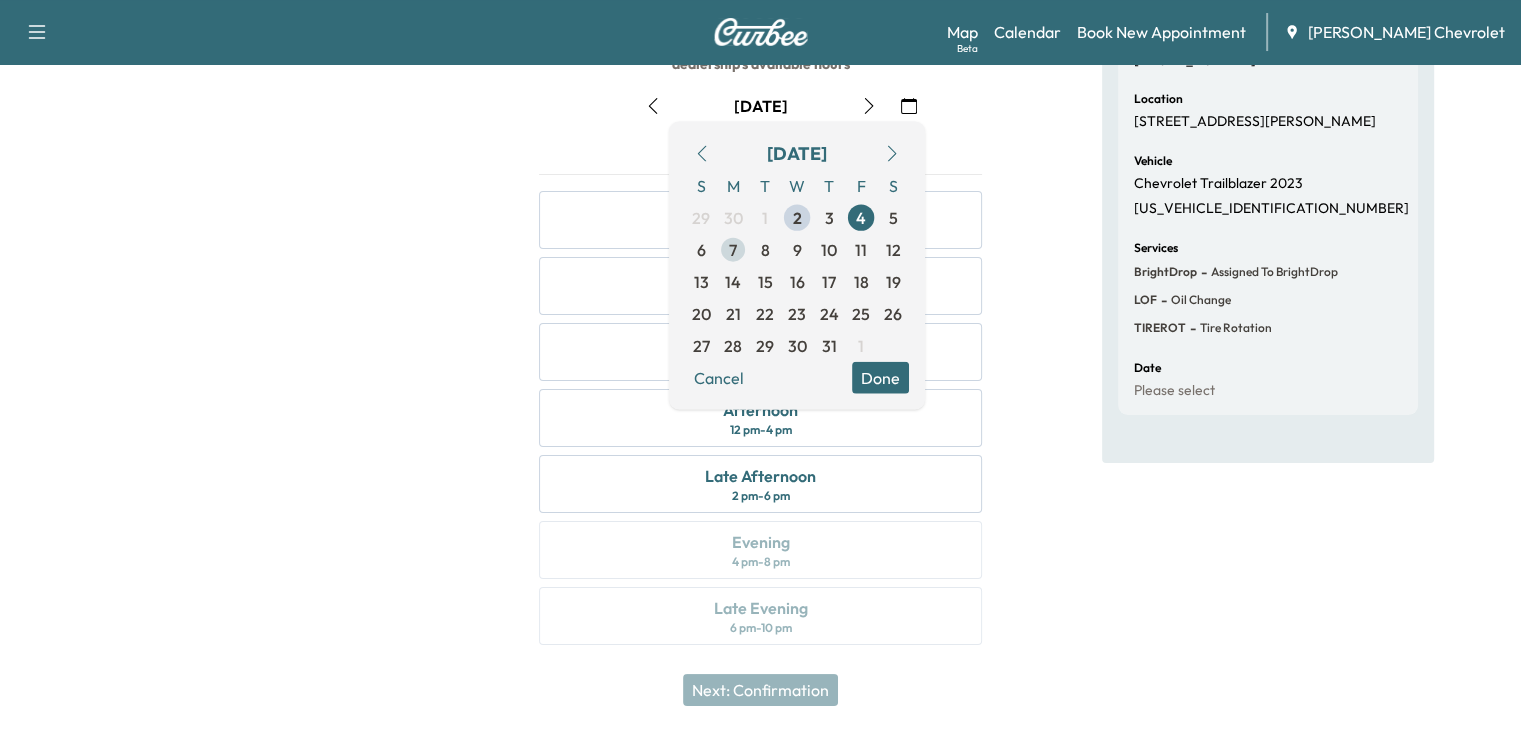 click on "7" at bounding box center (733, 250) 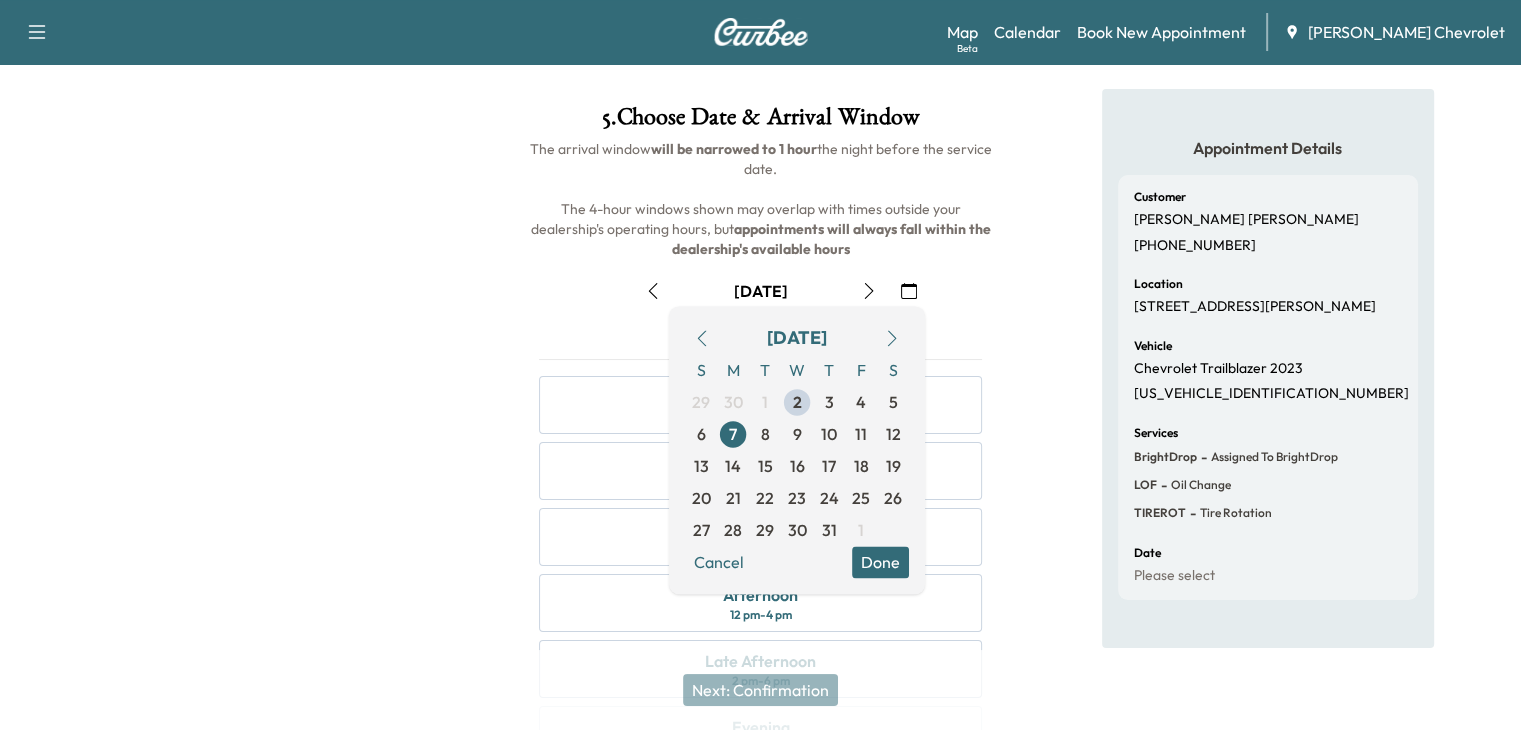 scroll, scrollTop: 268, scrollLeft: 0, axis: vertical 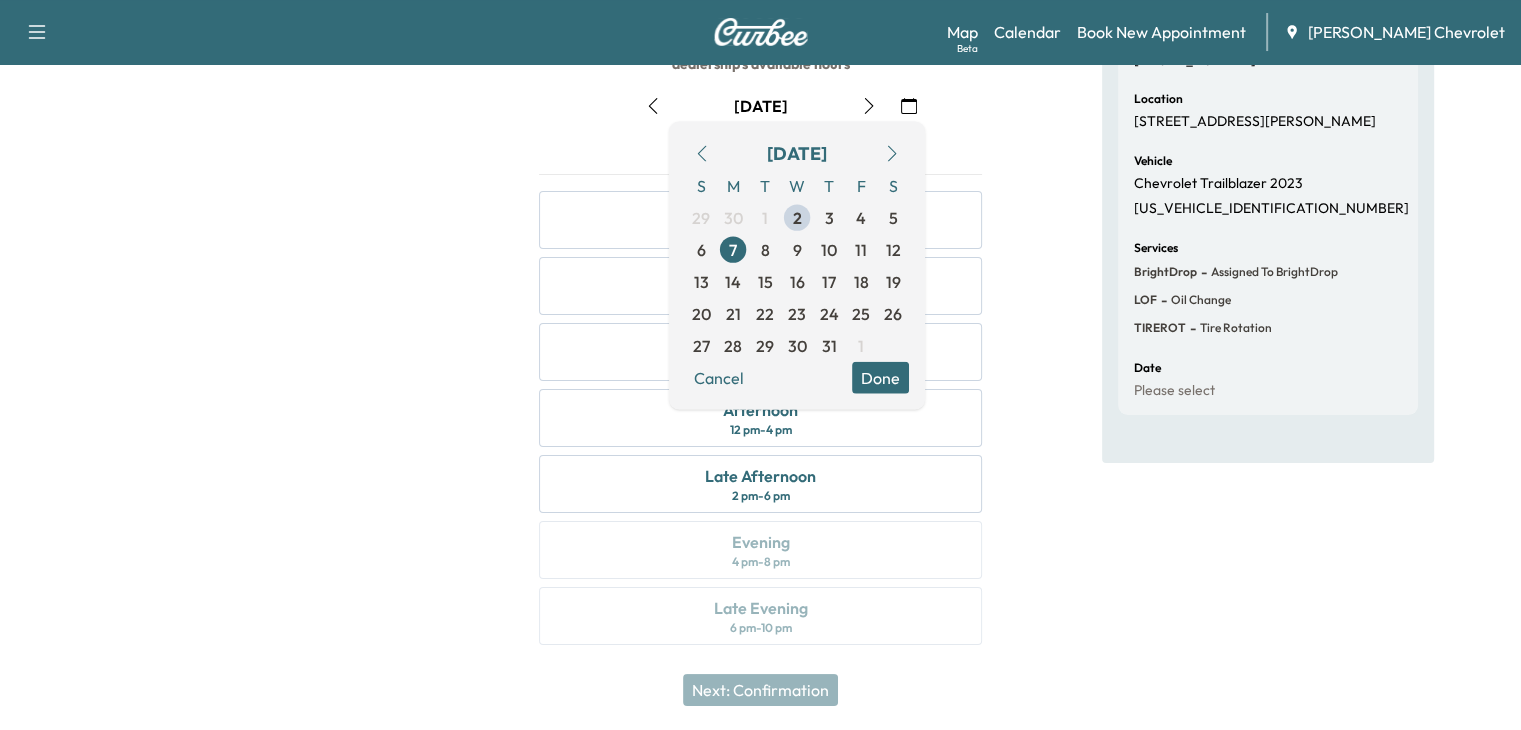 click on "Appointment Details Customer [PERSON_NAME] [PHONE_NUMBER] Location [STREET_ADDRESS][PERSON_NAME] Vehicle Chevrolet   Trailblazer   2023 [US_VEHICLE_IDENTIFICATION_NUMBER] Services BrightDrop - Assigned to BrightDrop LOF - Oil Change  TIREROT - Tire Rotation Date Please select" at bounding box center (1267, 286) 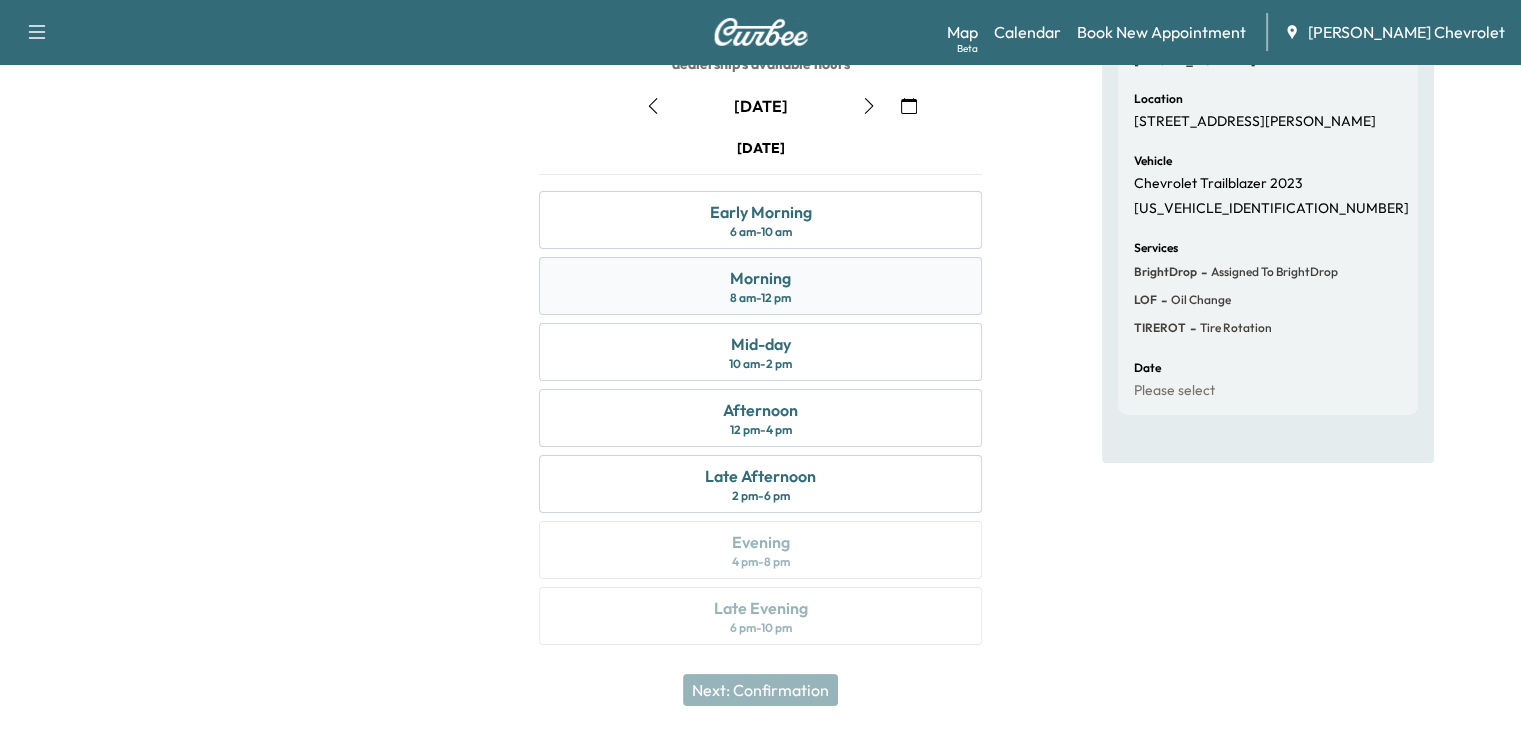 click on "Morning 8 am  -  12 pm" at bounding box center [760, 286] 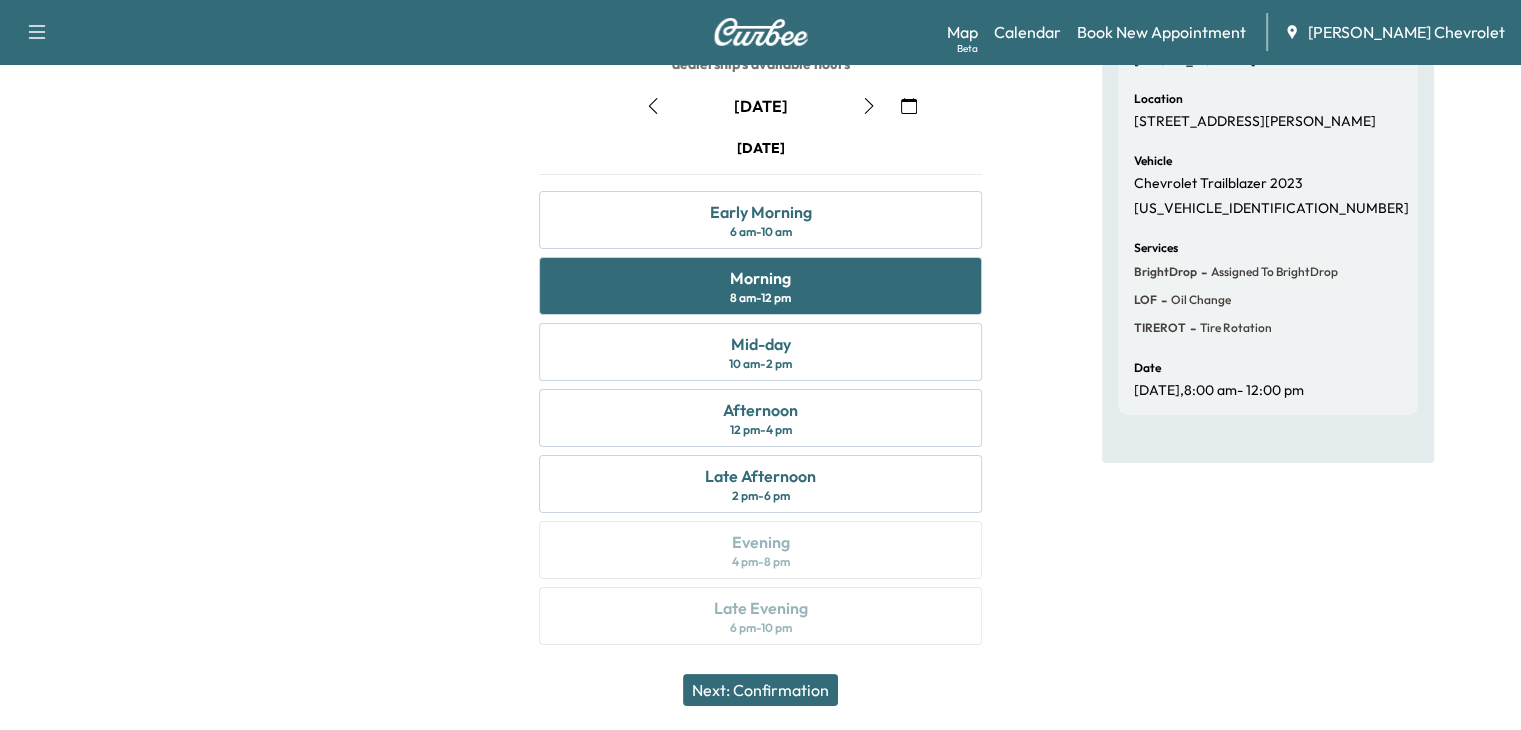 click on "Next: Confirmation" at bounding box center (760, 690) 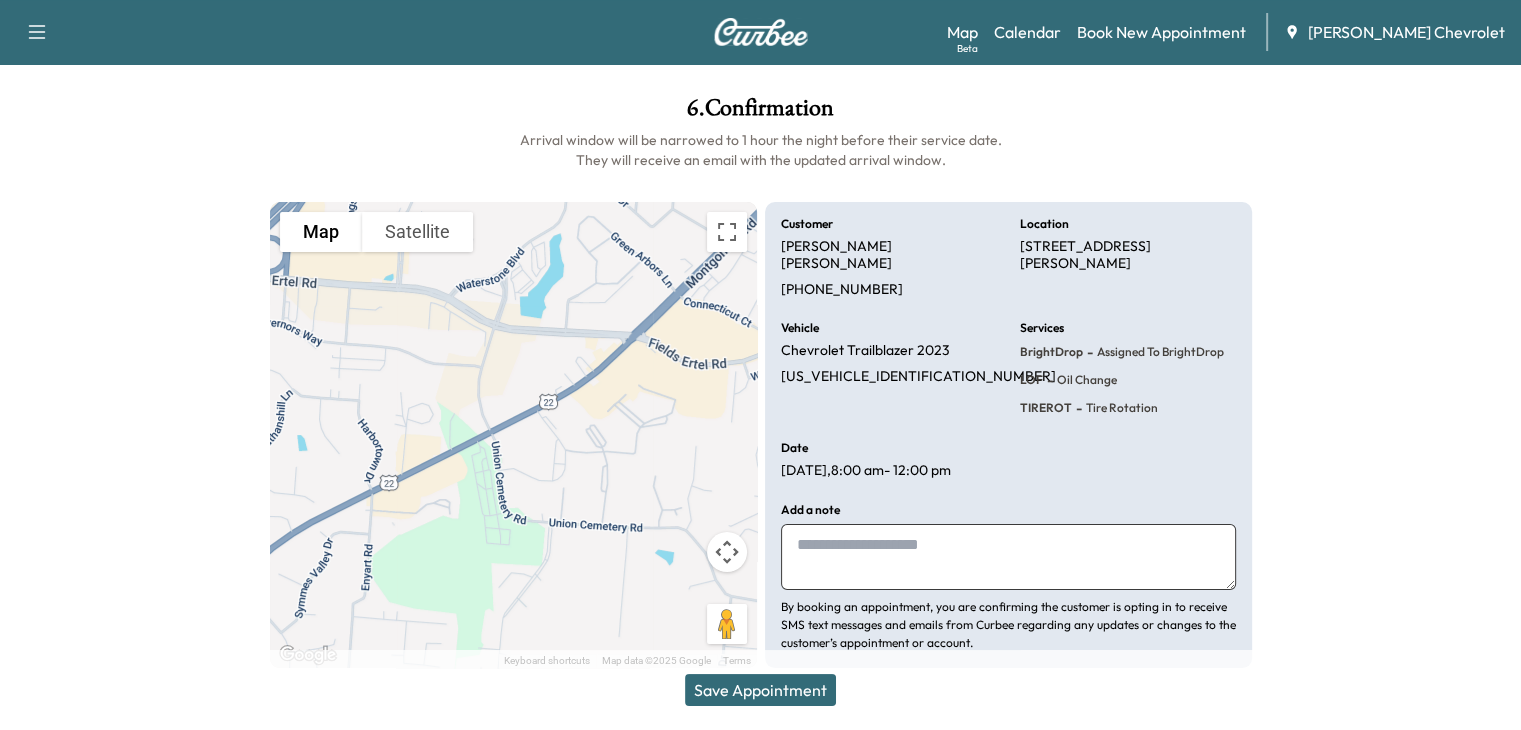 click at bounding box center [1008, 557] 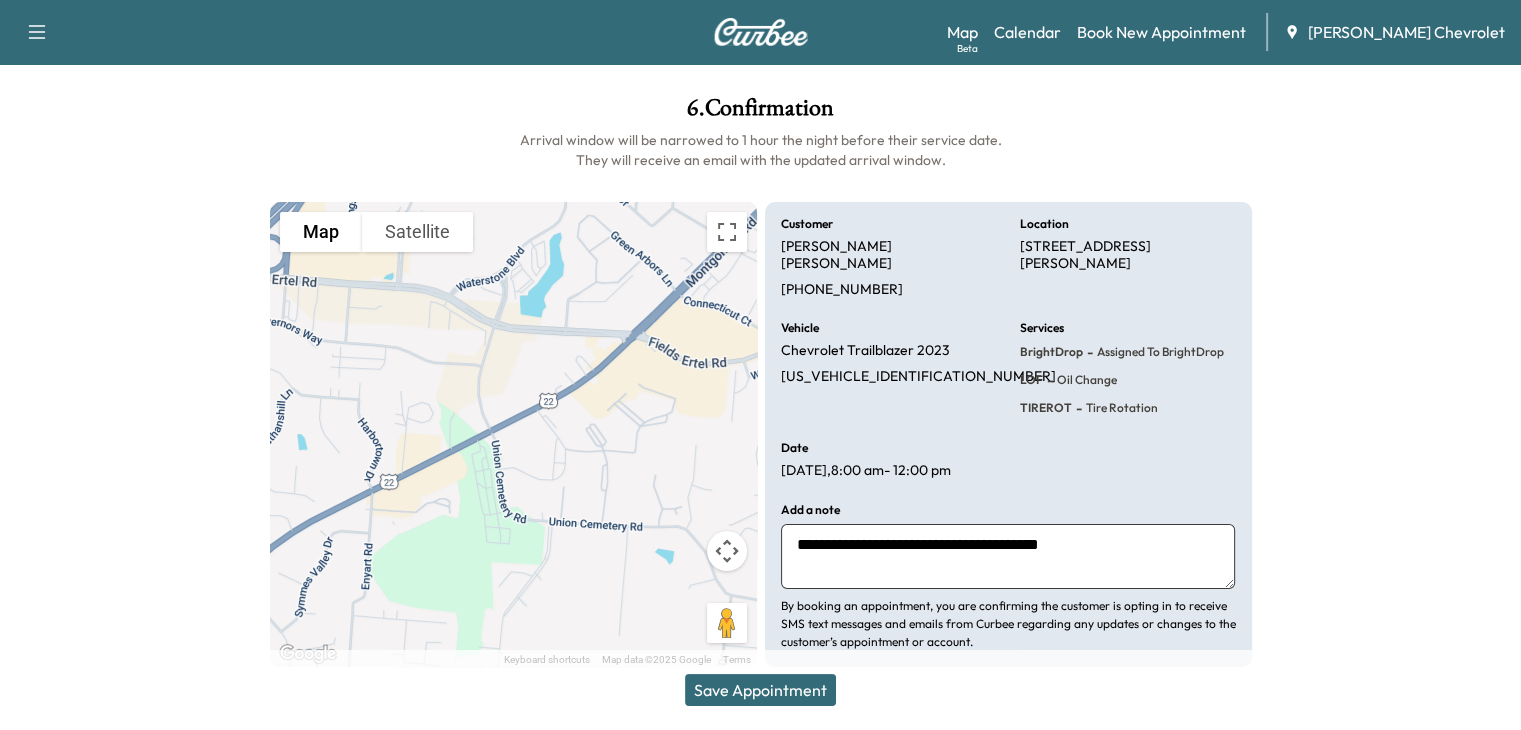 type on "**********" 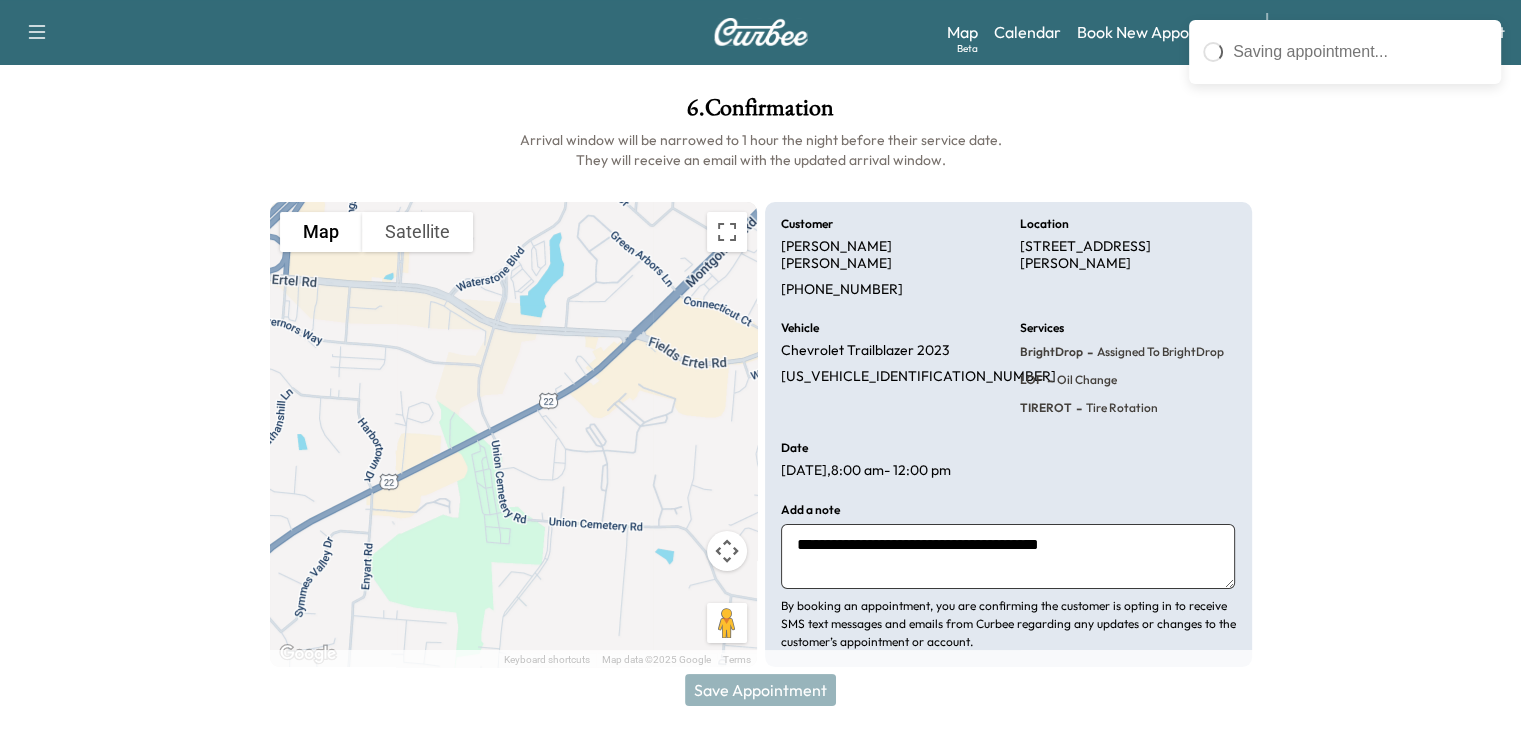 scroll, scrollTop: 0, scrollLeft: 0, axis: both 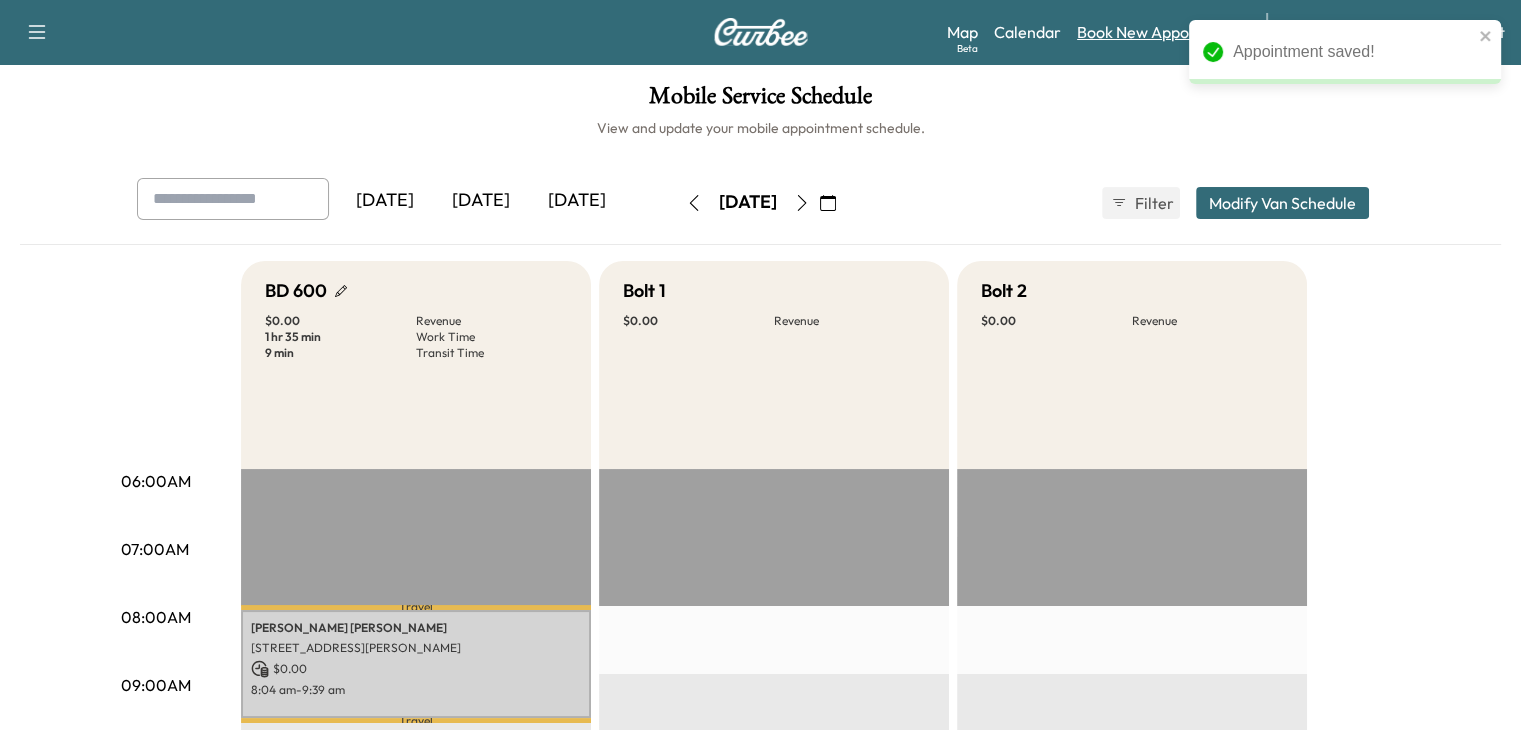 click on "Book New Appointment" at bounding box center [1161, 32] 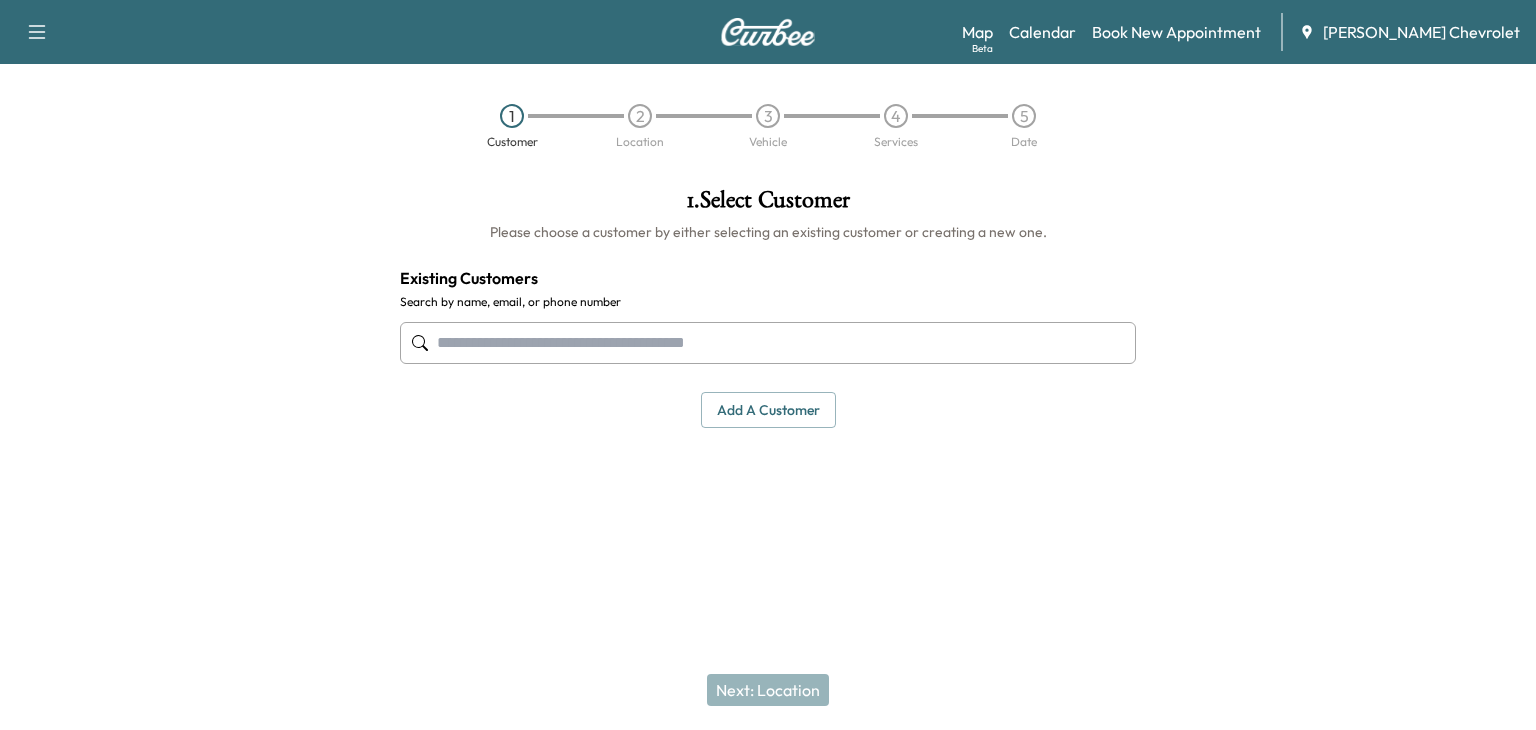 click at bounding box center (768, 343) 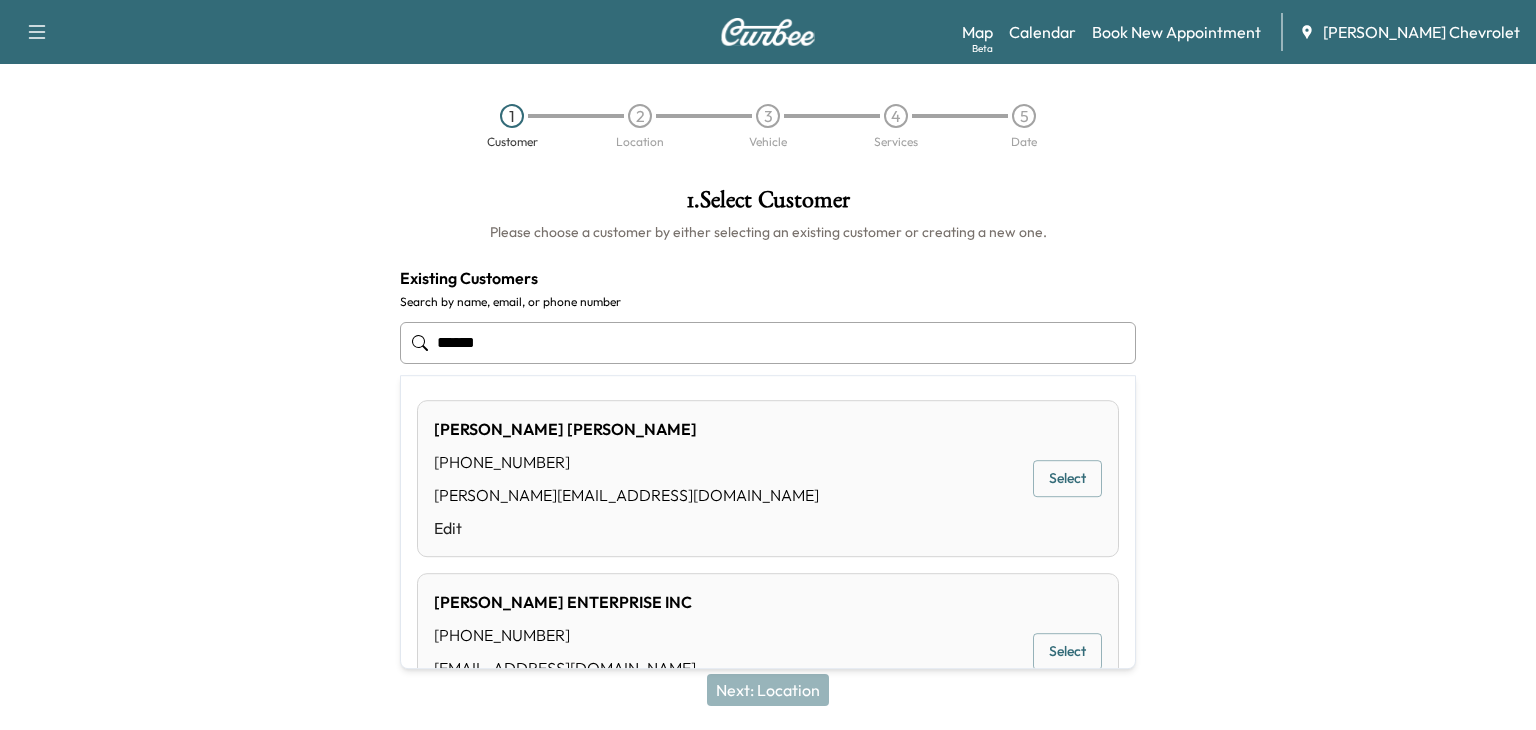 click on "[PERSON_NAME] [PHONE_NUMBER] [PERSON_NAME][EMAIL_ADDRESS][DOMAIN_NAME] Edit Select" at bounding box center [768, 478] 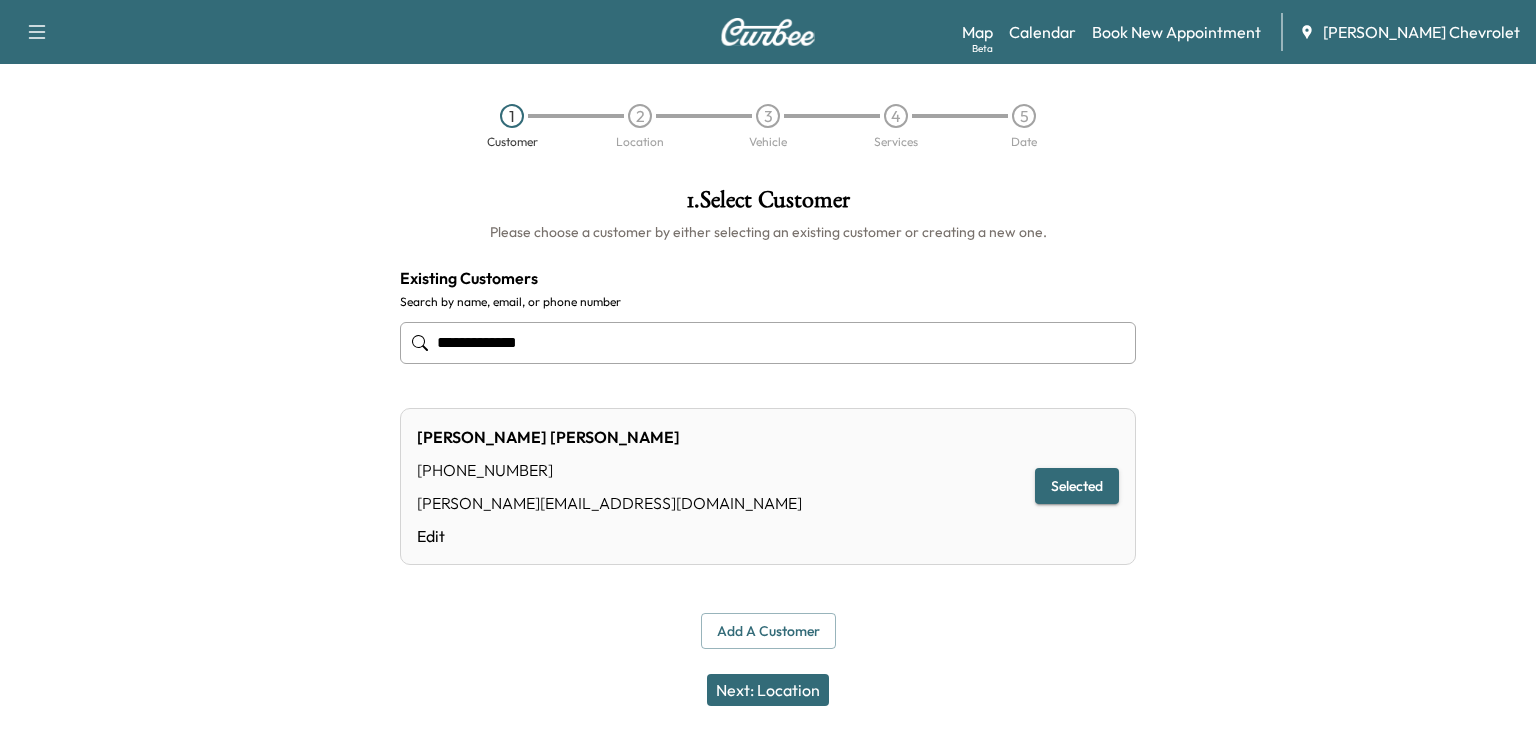 type on "**********" 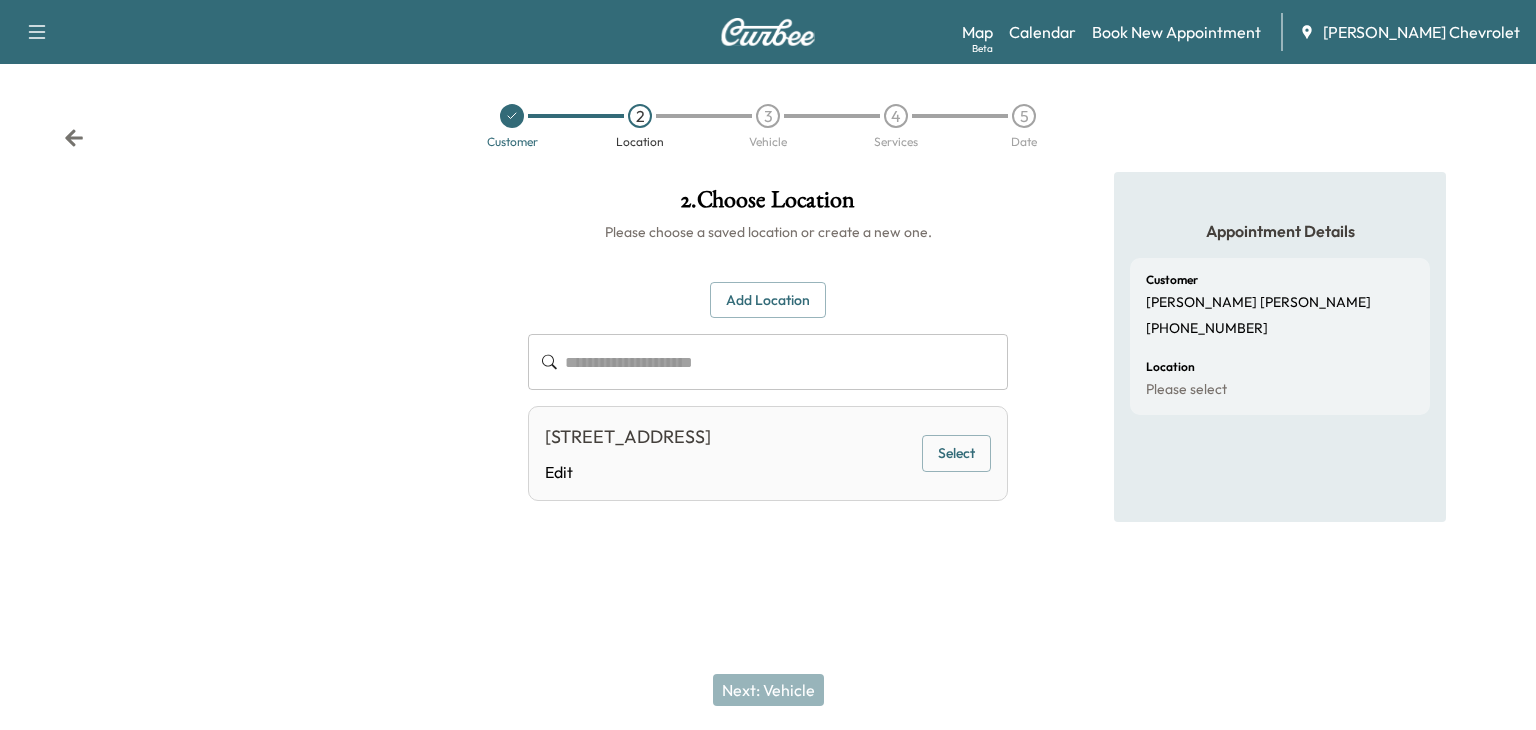 click on "Select" at bounding box center [956, 453] 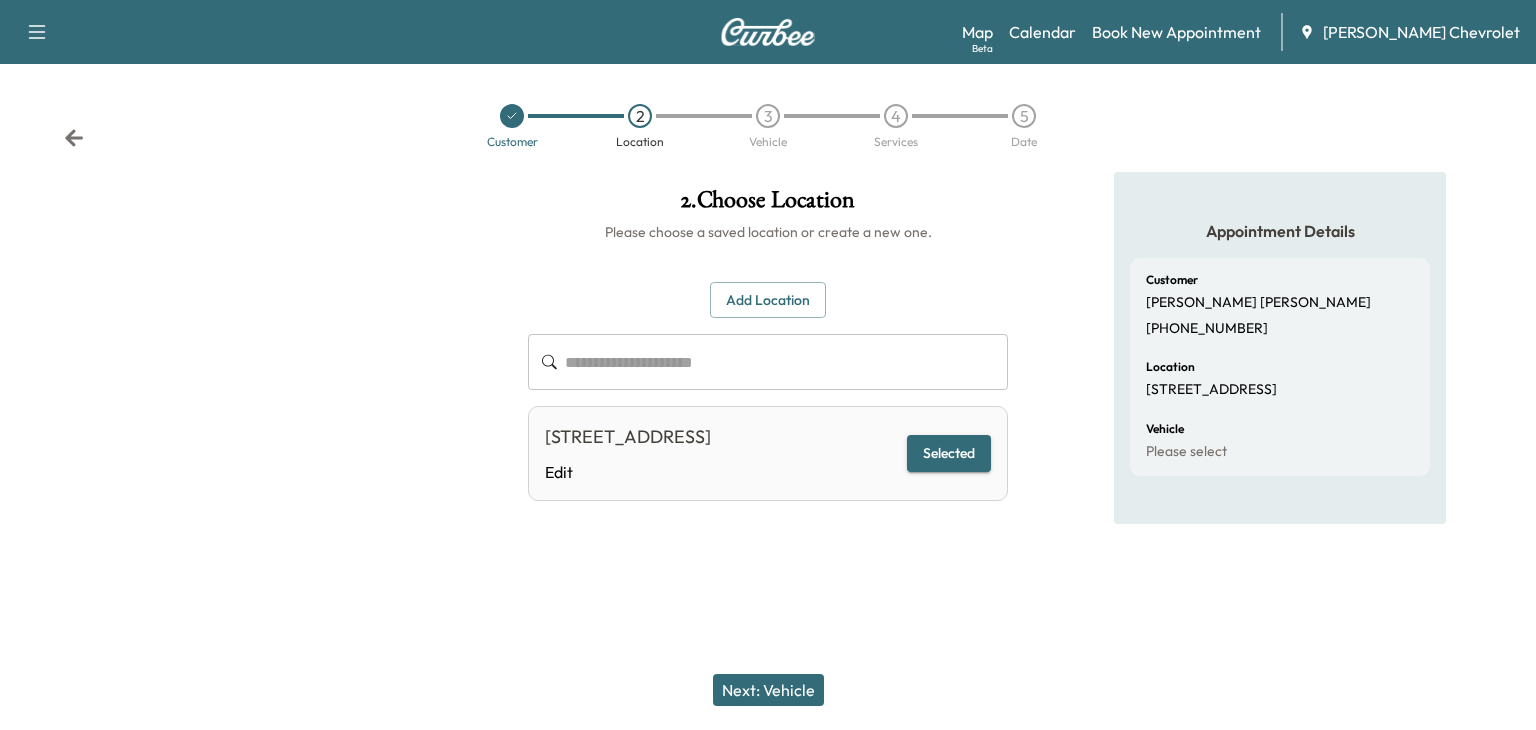 click on "Selected" at bounding box center [949, 453] 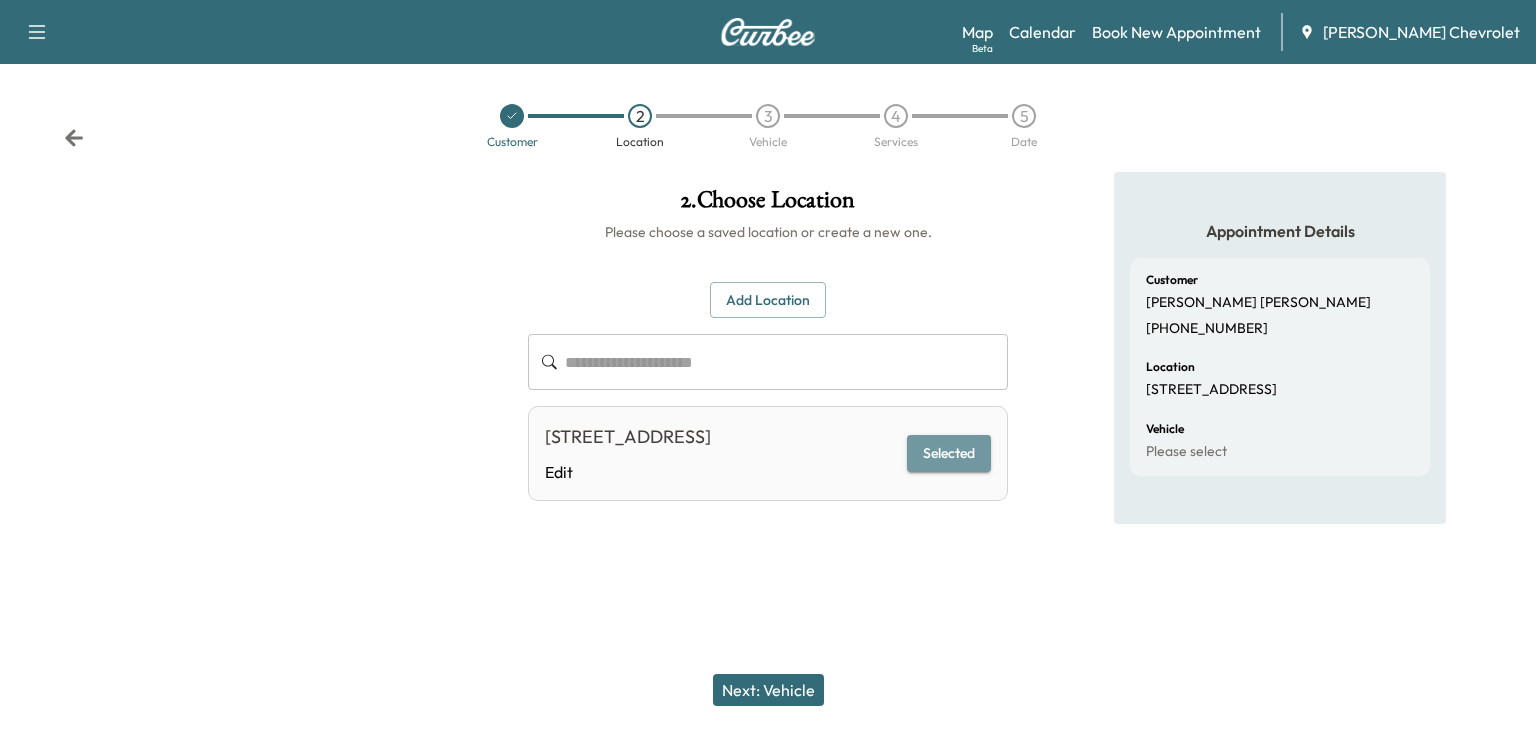 click on "Selected" at bounding box center (949, 453) 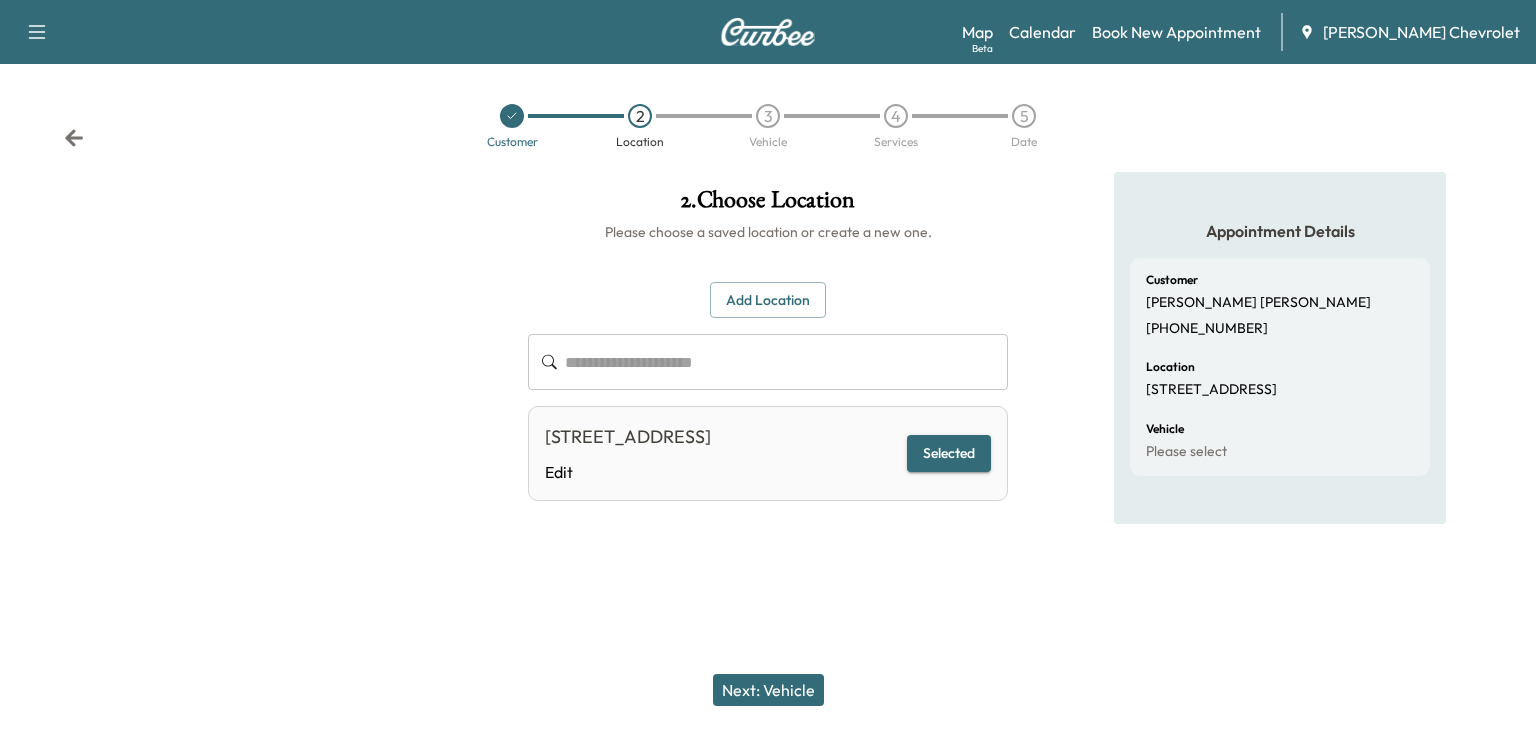 click on "Next: Vehicle" at bounding box center (768, 690) 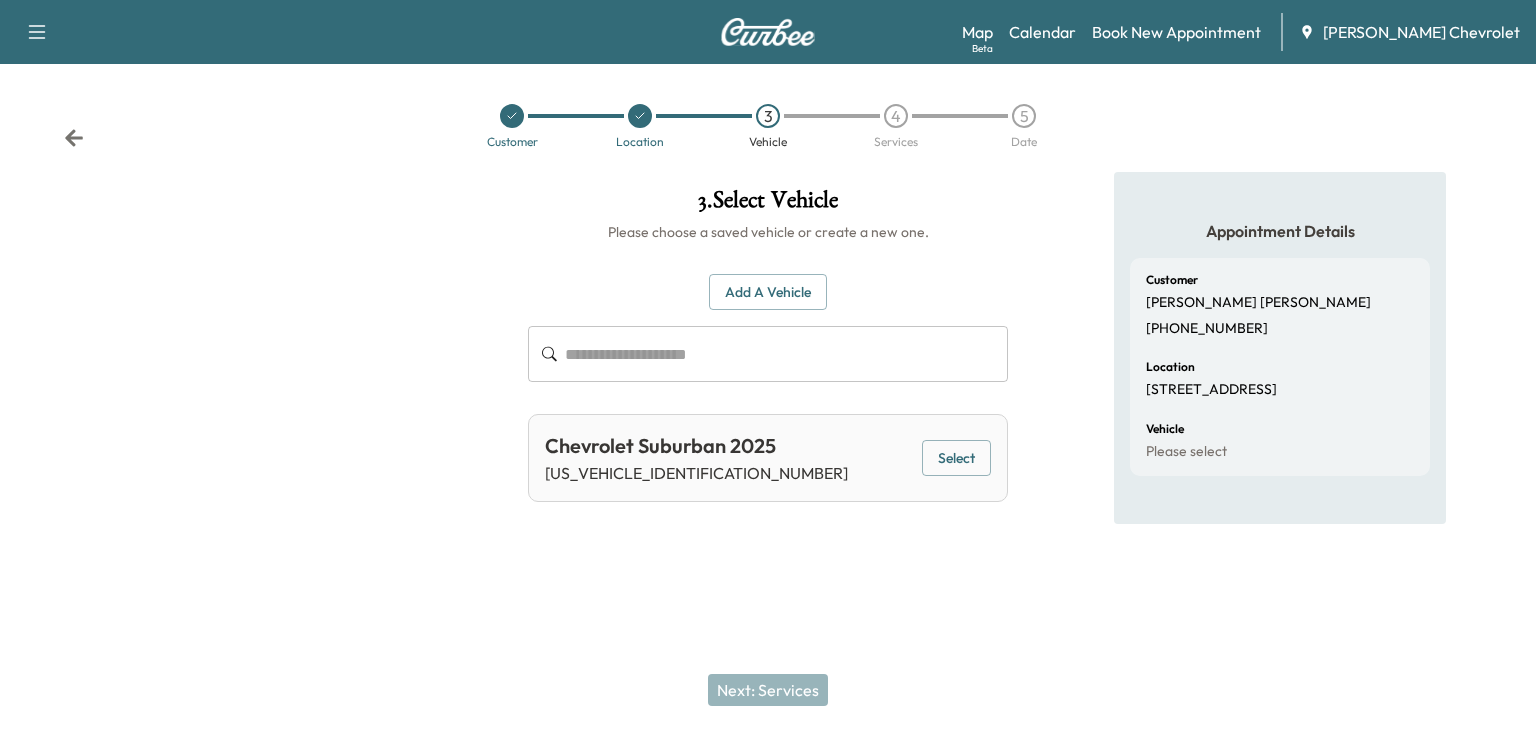 click on "Select" at bounding box center (956, 458) 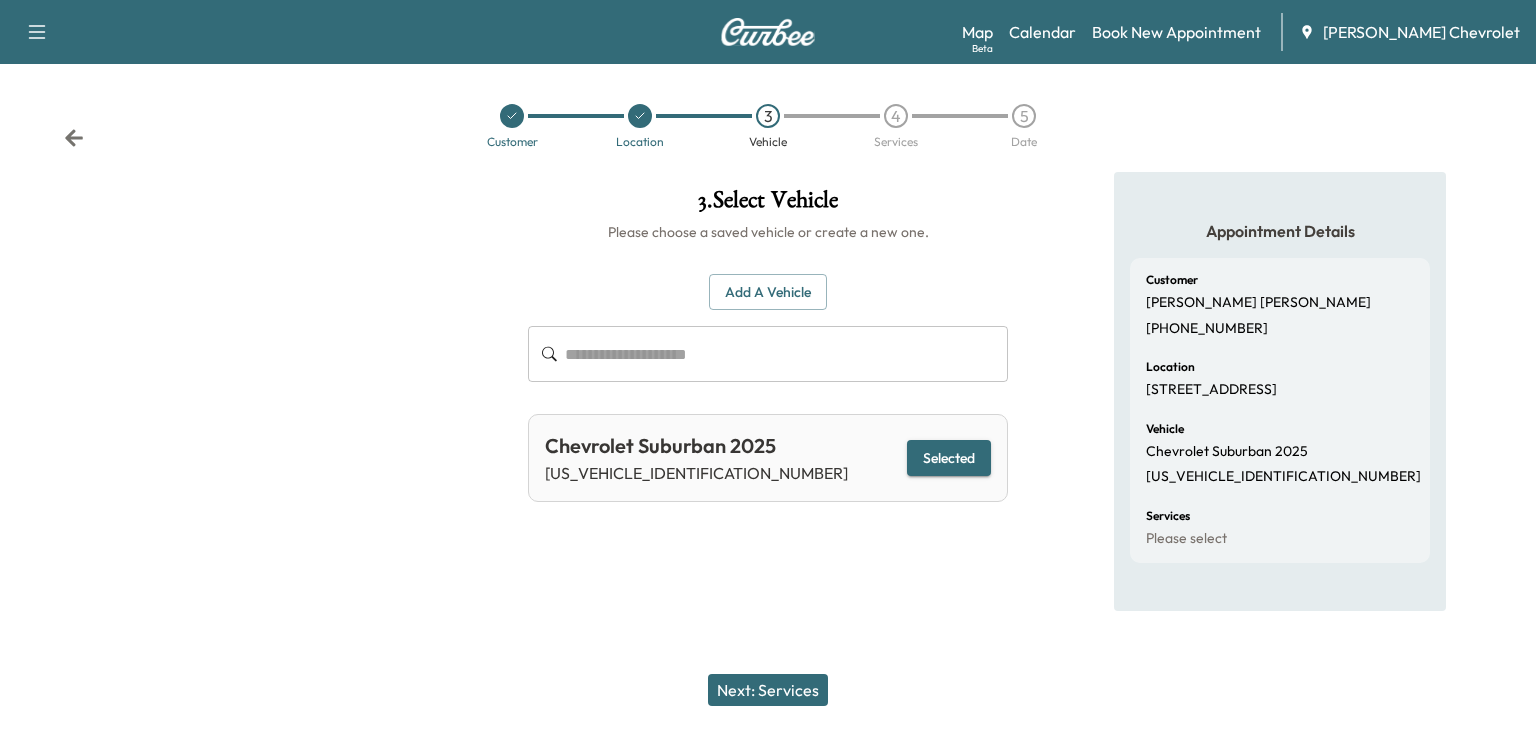 click on "Next: Services" at bounding box center (768, 690) 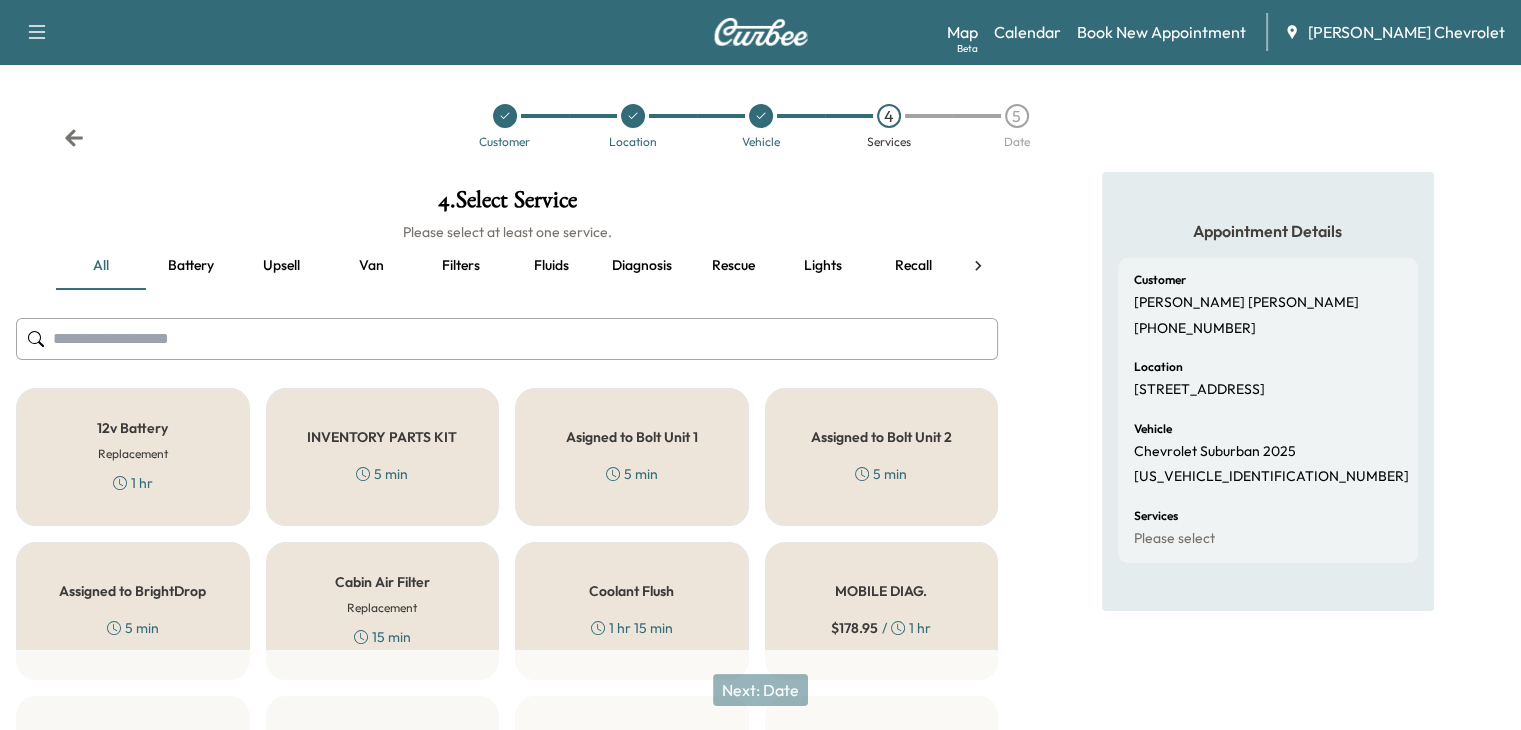 click on "Assigned to Bolt Unit 2  5 min" at bounding box center (882, 457) 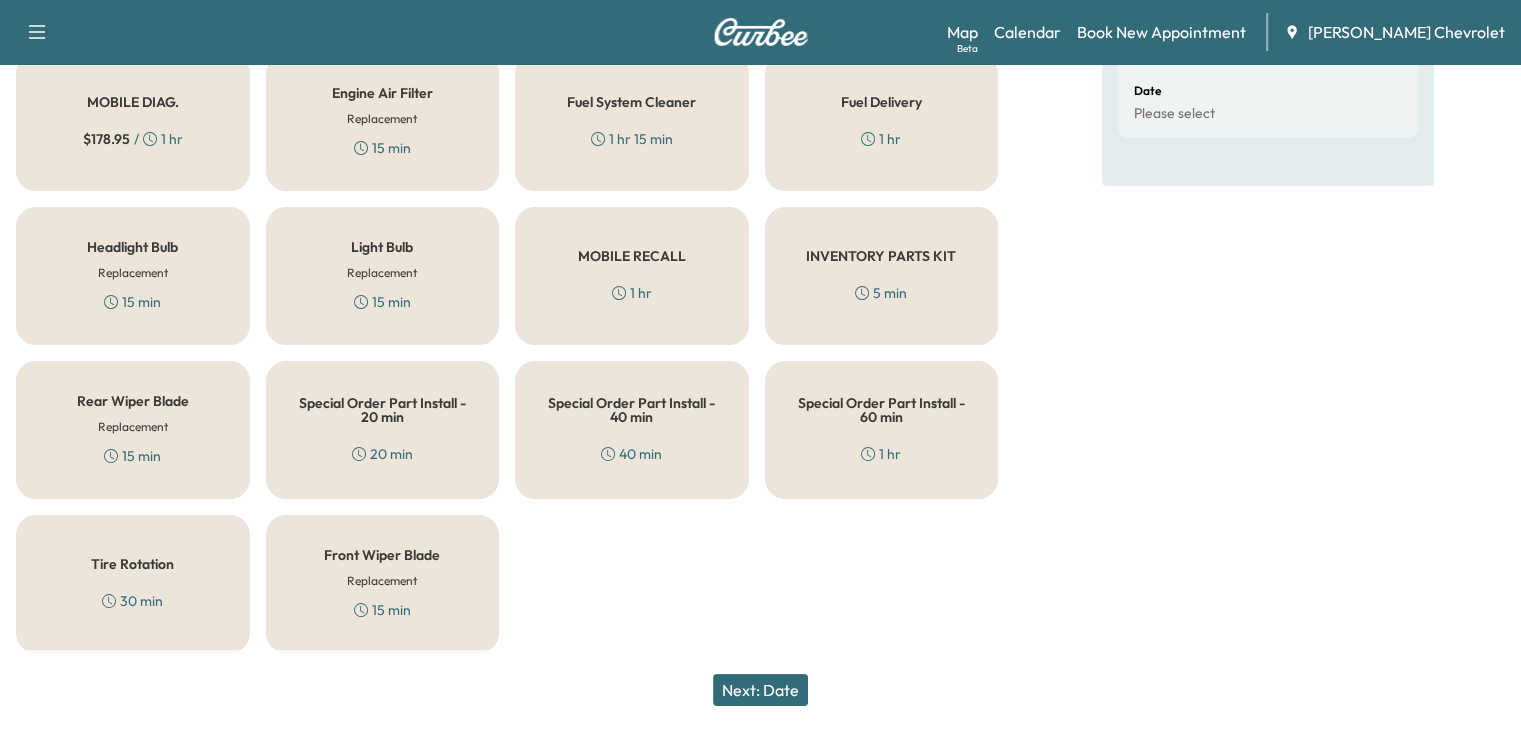 click on "Next: Date" at bounding box center [760, 690] 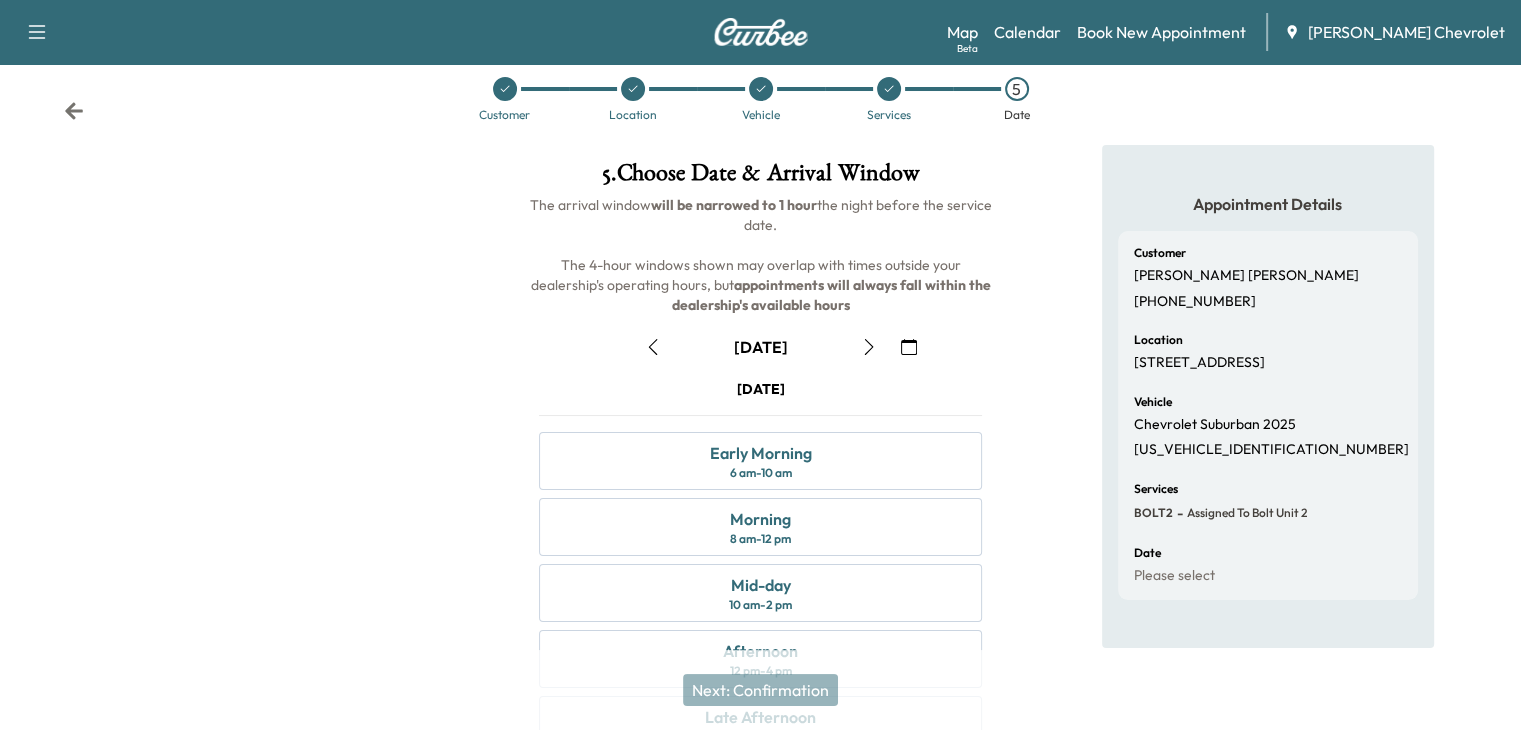 scroll, scrollTop: 268, scrollLeft: 0, axis: vertical 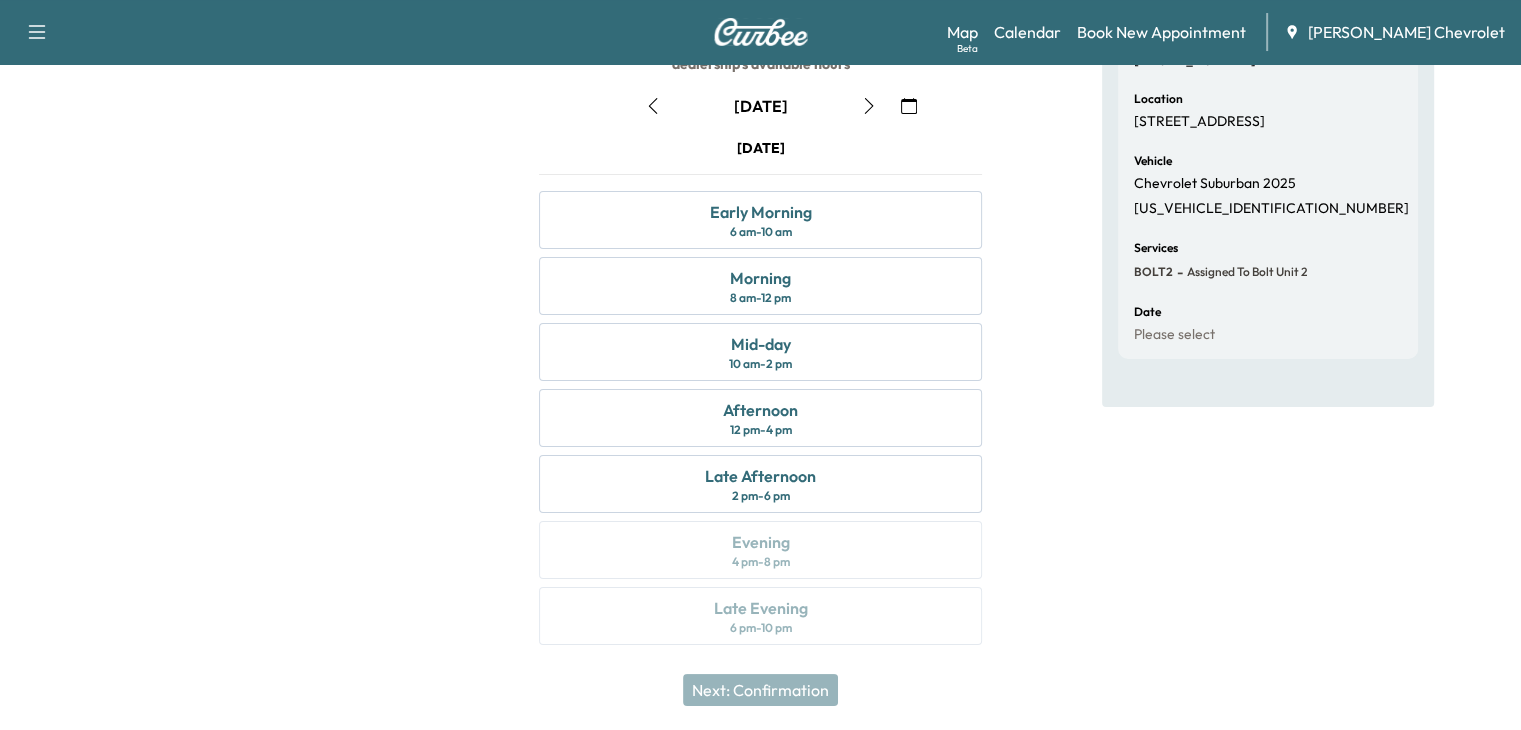 click at bounding box center [909, 106] 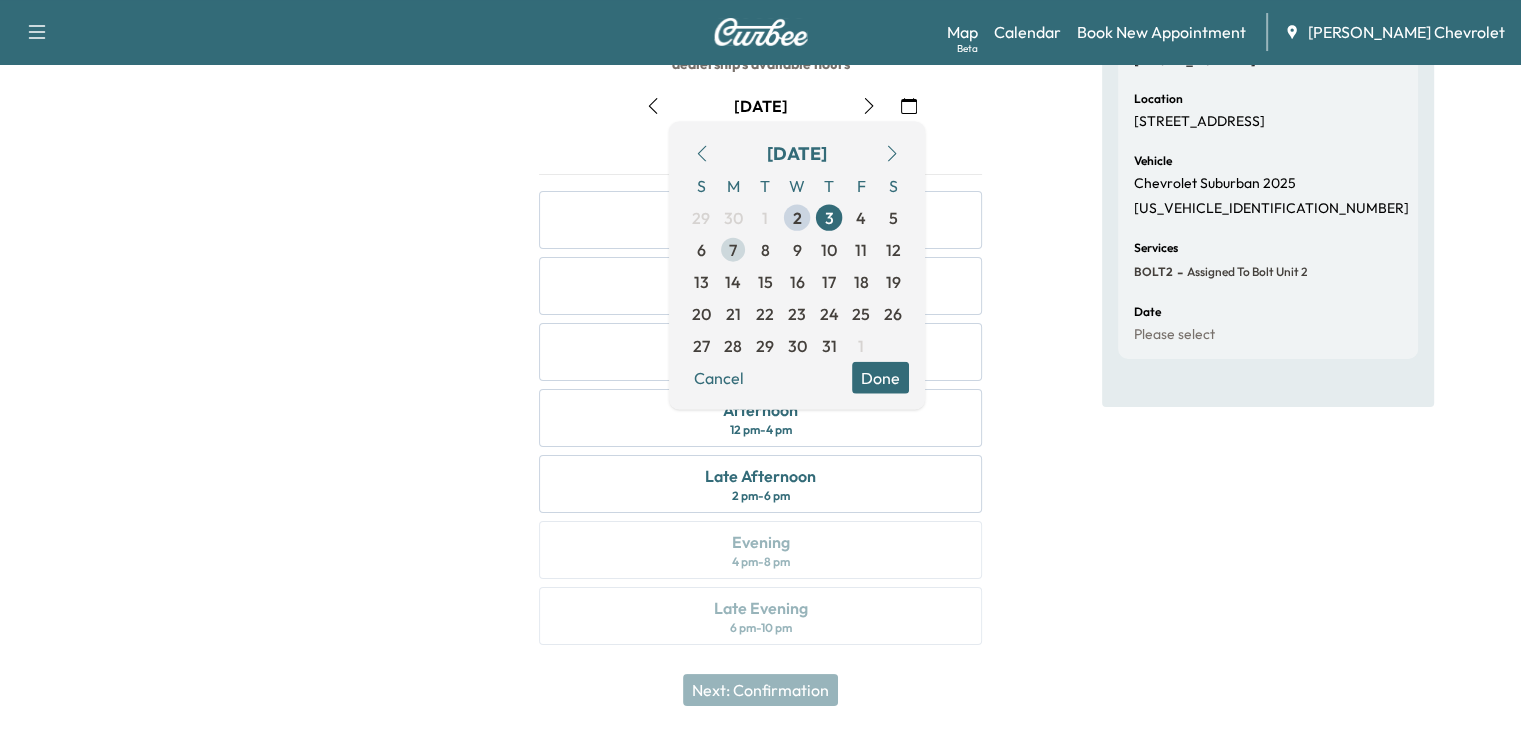 click on "7" at bounding box center [733, 250] 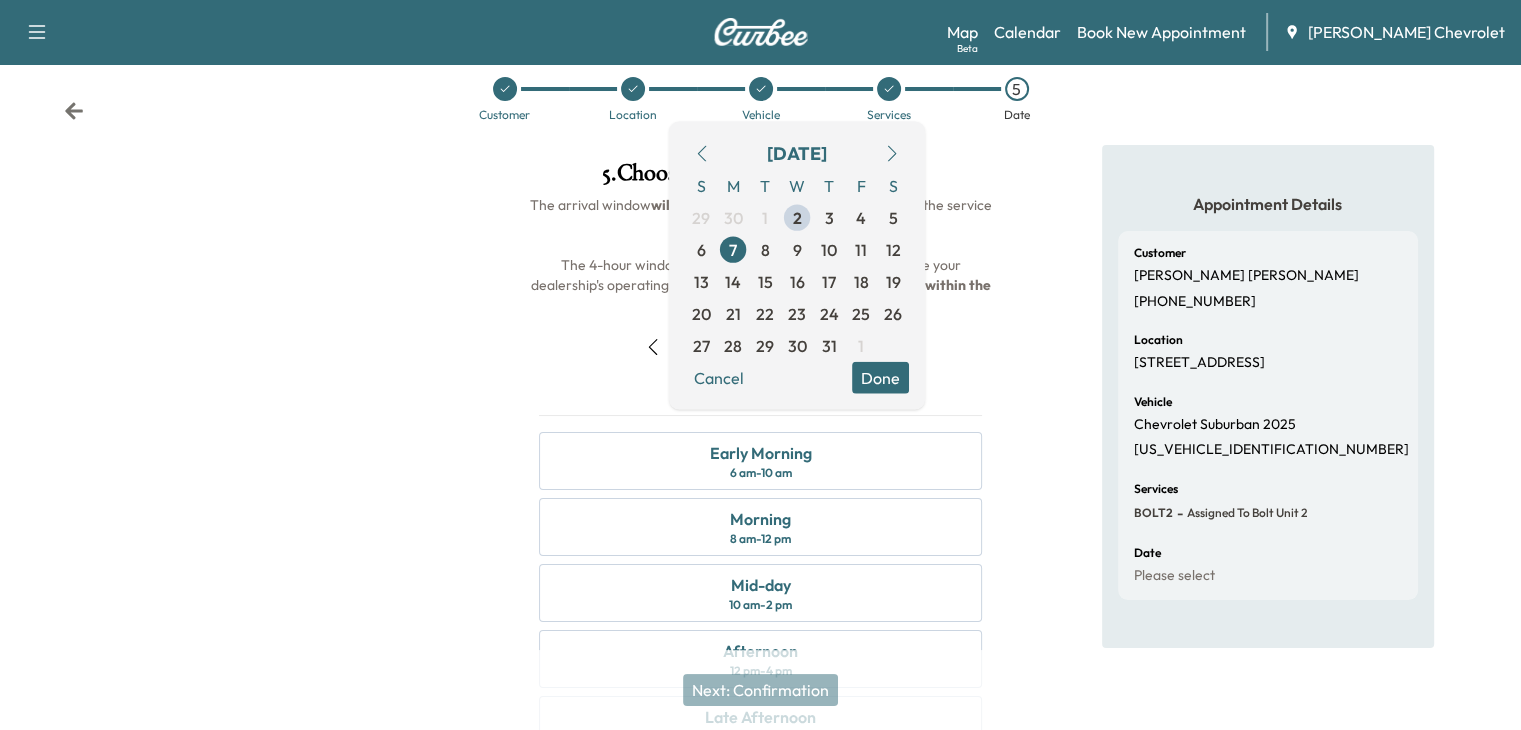 scroll, scrollTop: 268, scrollLeft: 0, axis: vertical 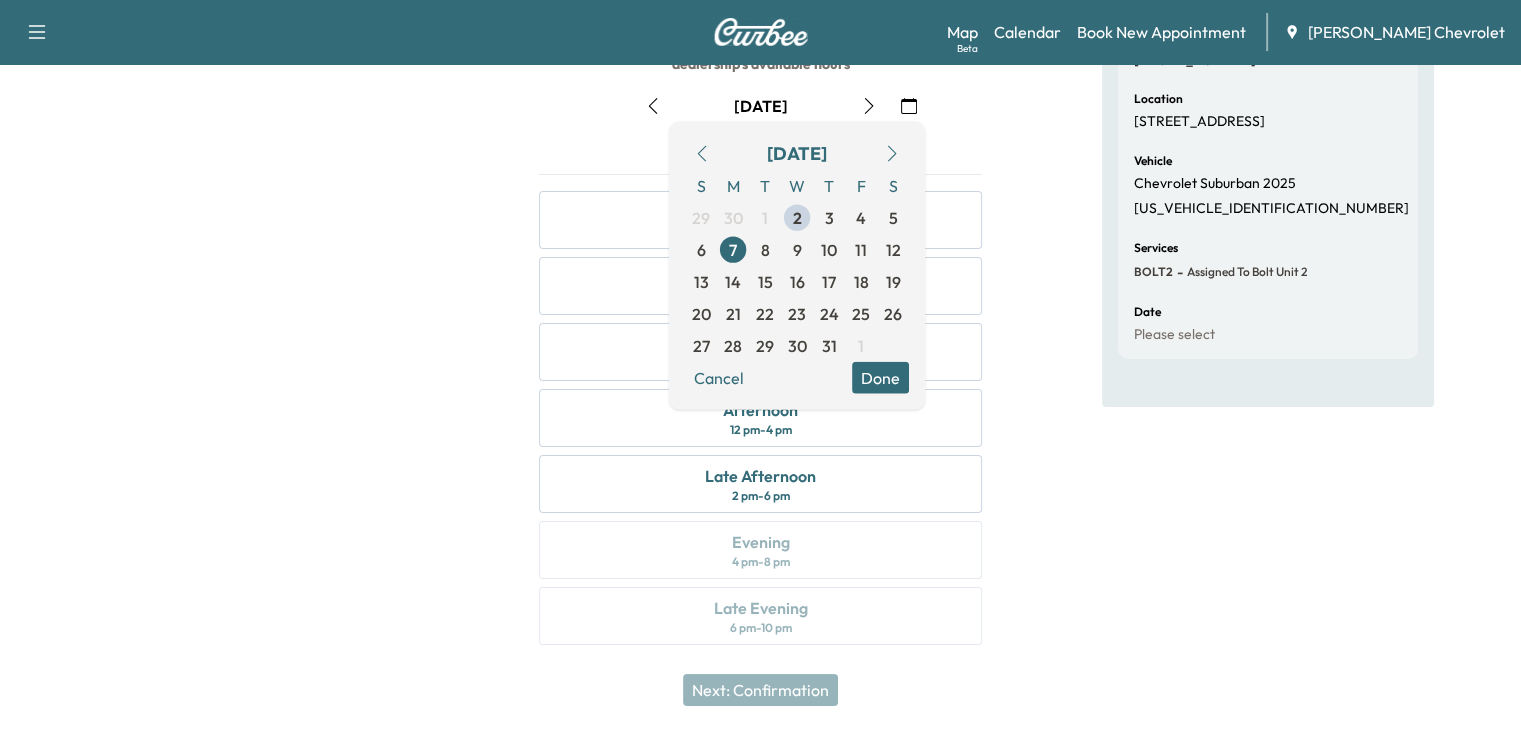 click on "Done" at bounding box center (880, 378) 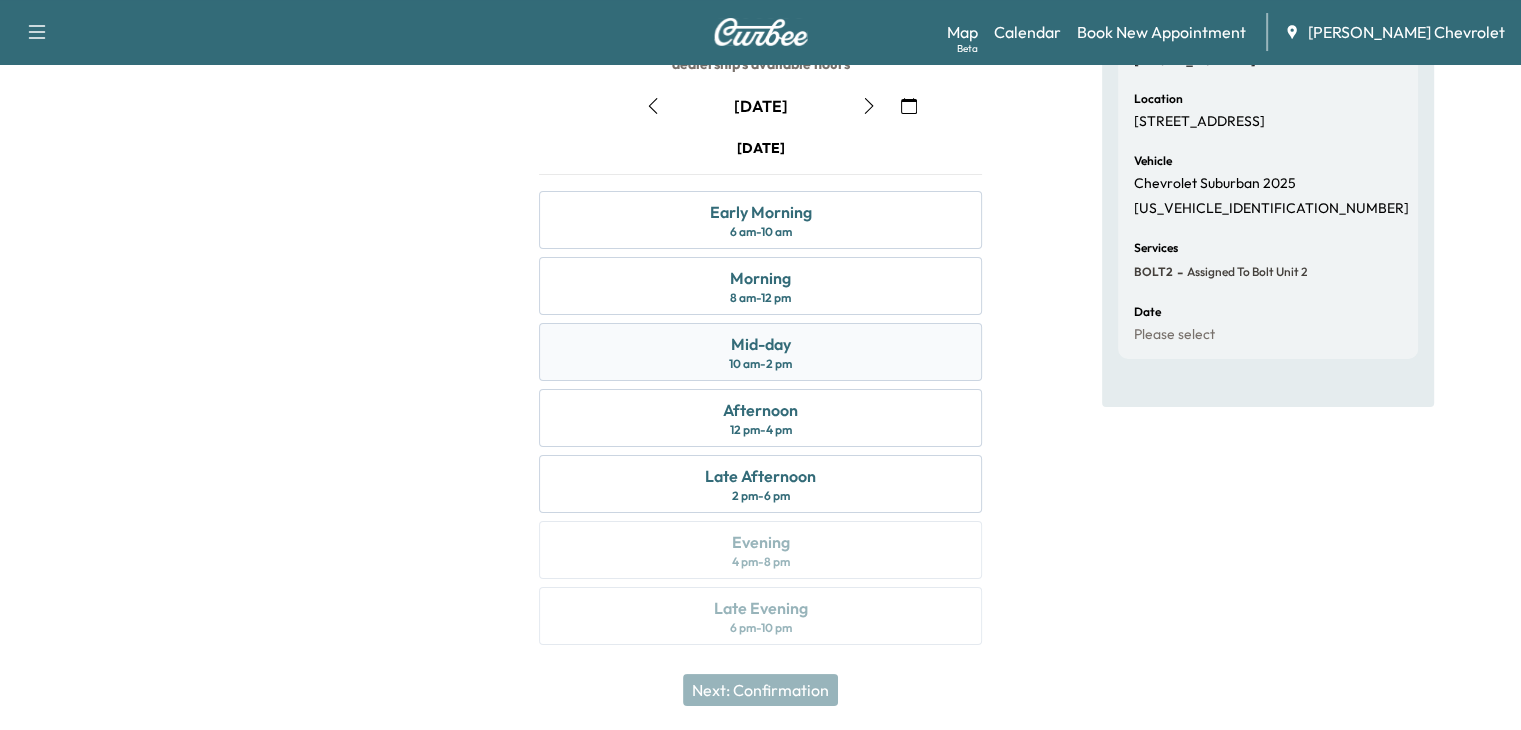 click on "Mid-day 10 am  -  2 pm" at bounding box center [760, 352] 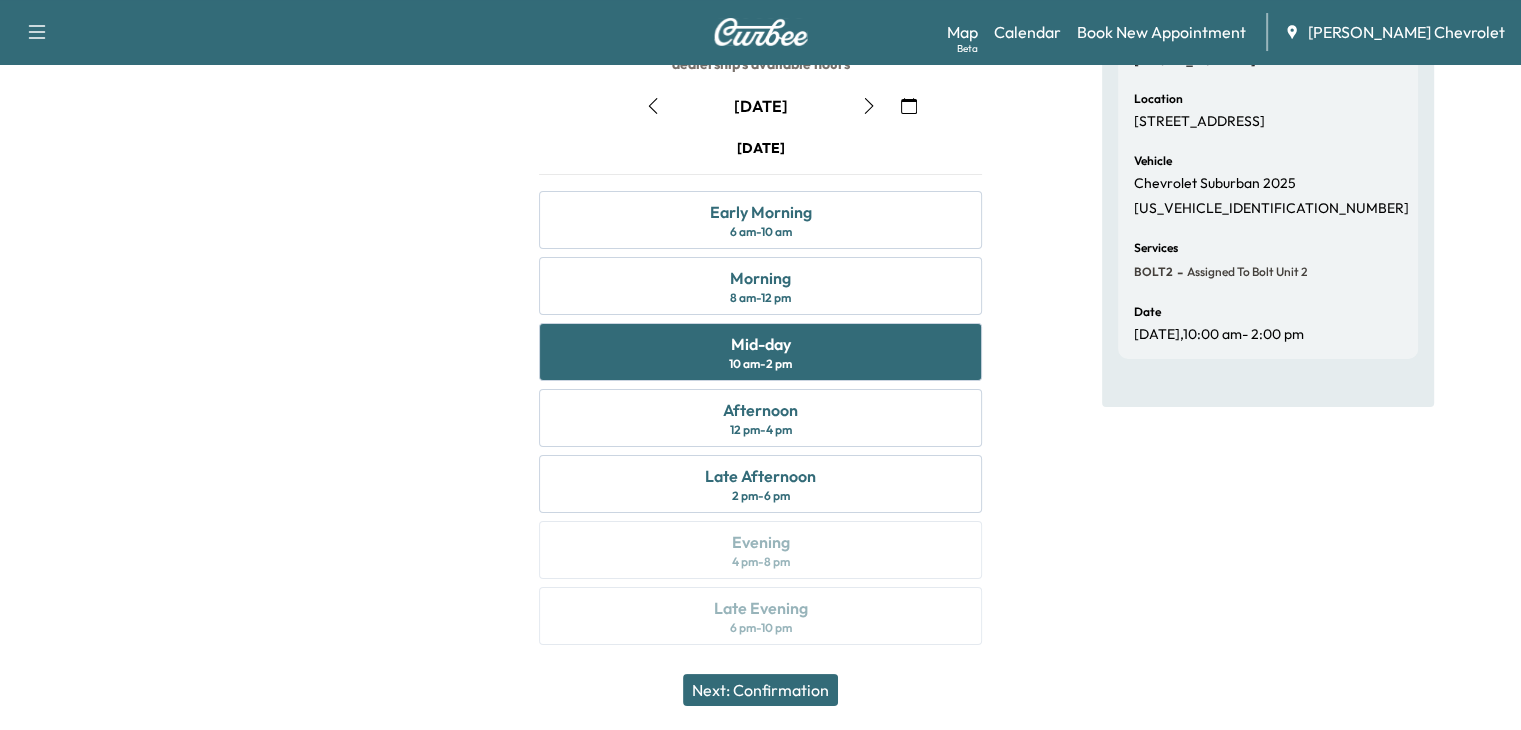 click on "Next: Confirmation" at bounding box center [760, 690] 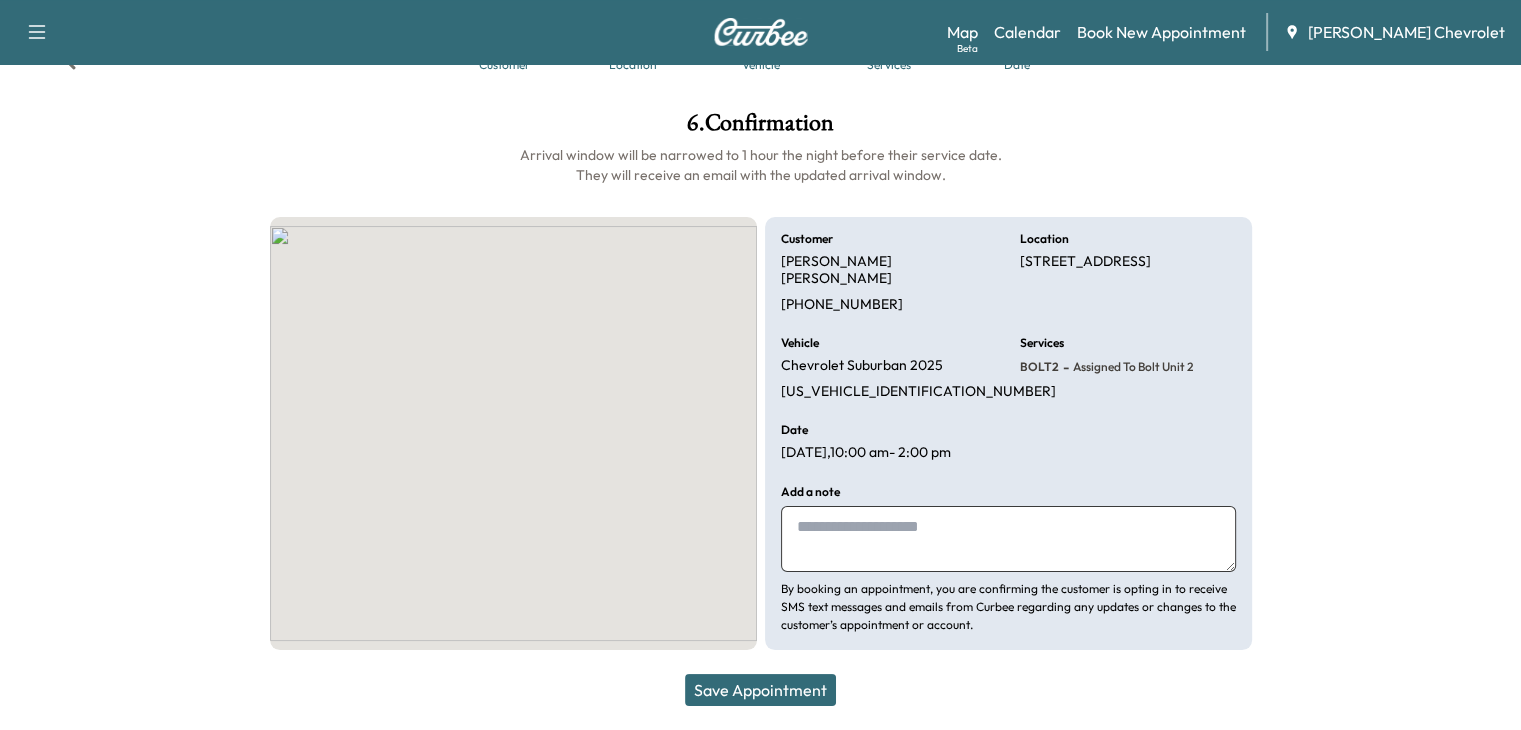 scroll, scrollTop: 59, scrollLeft: 0, axis: vertical 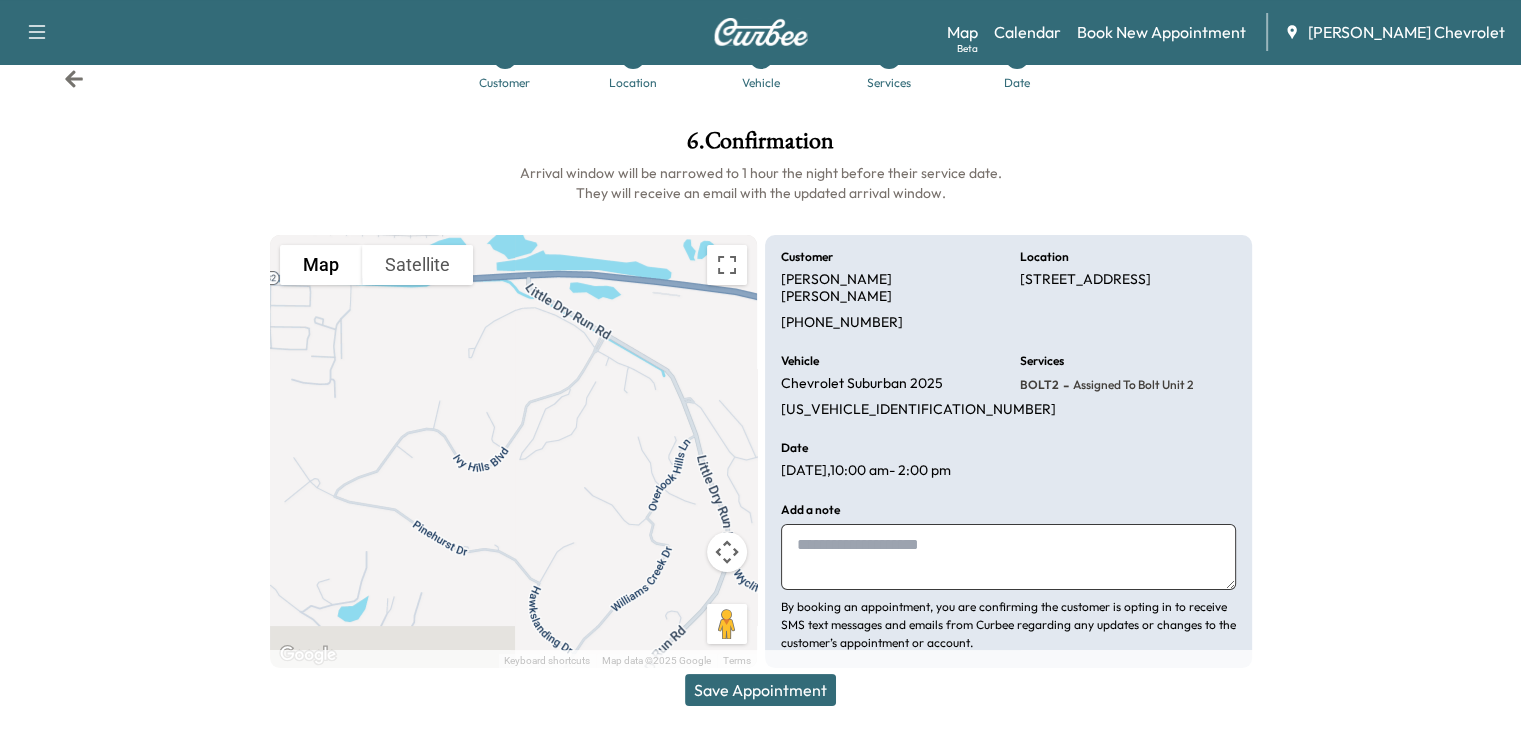 click at bounding box center (1008, 557) 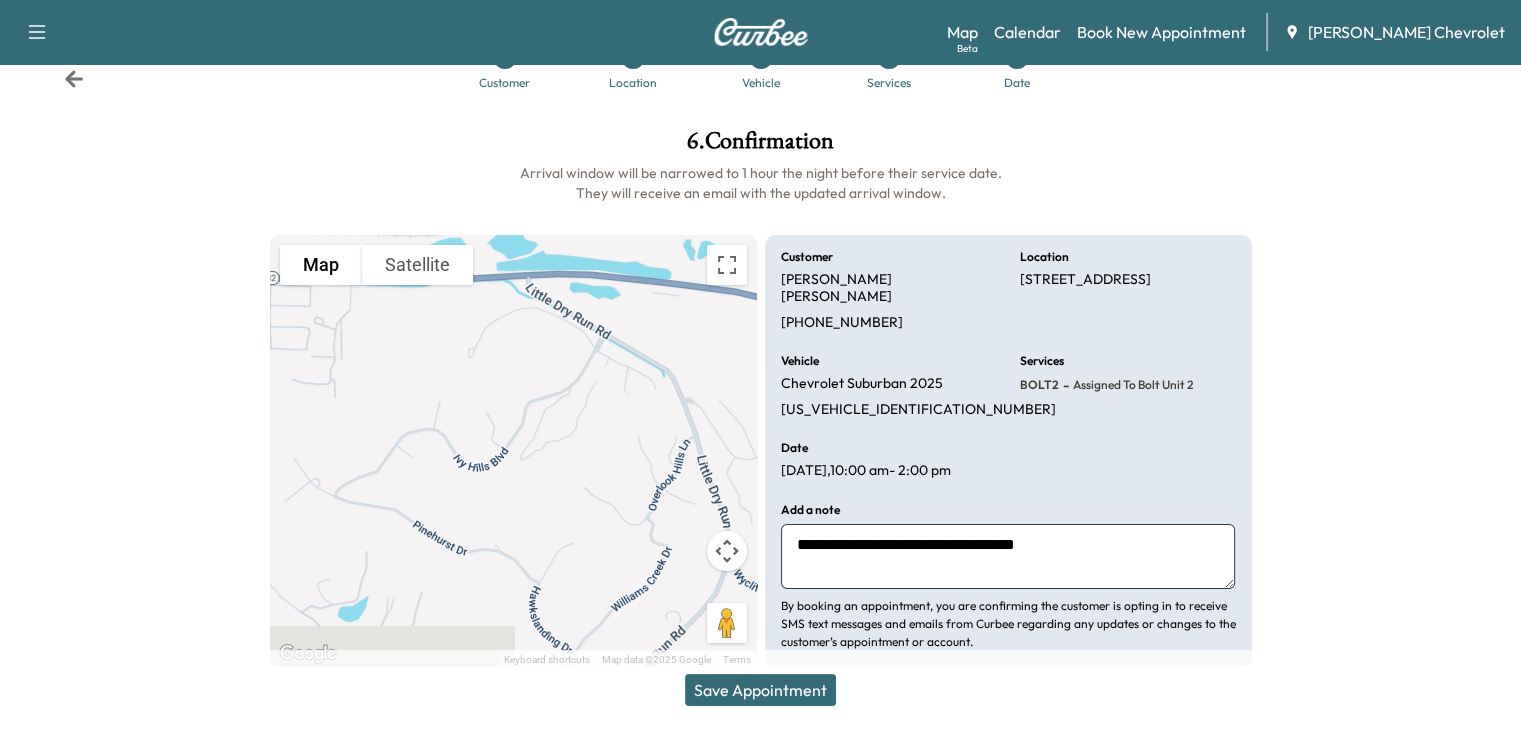 type on "**********" 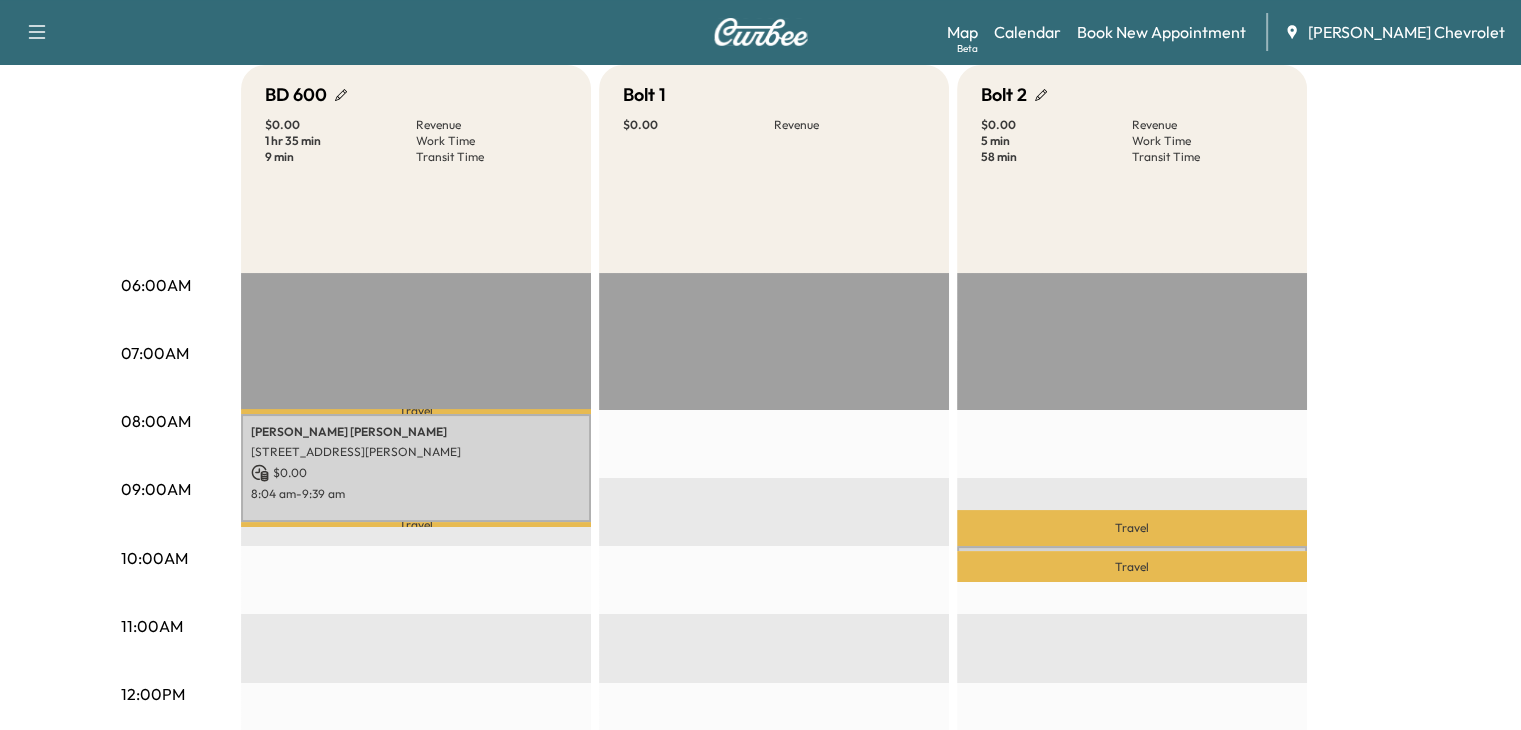 scroll, scrollTop: 323, scrollLeft: 0, axis: vertical 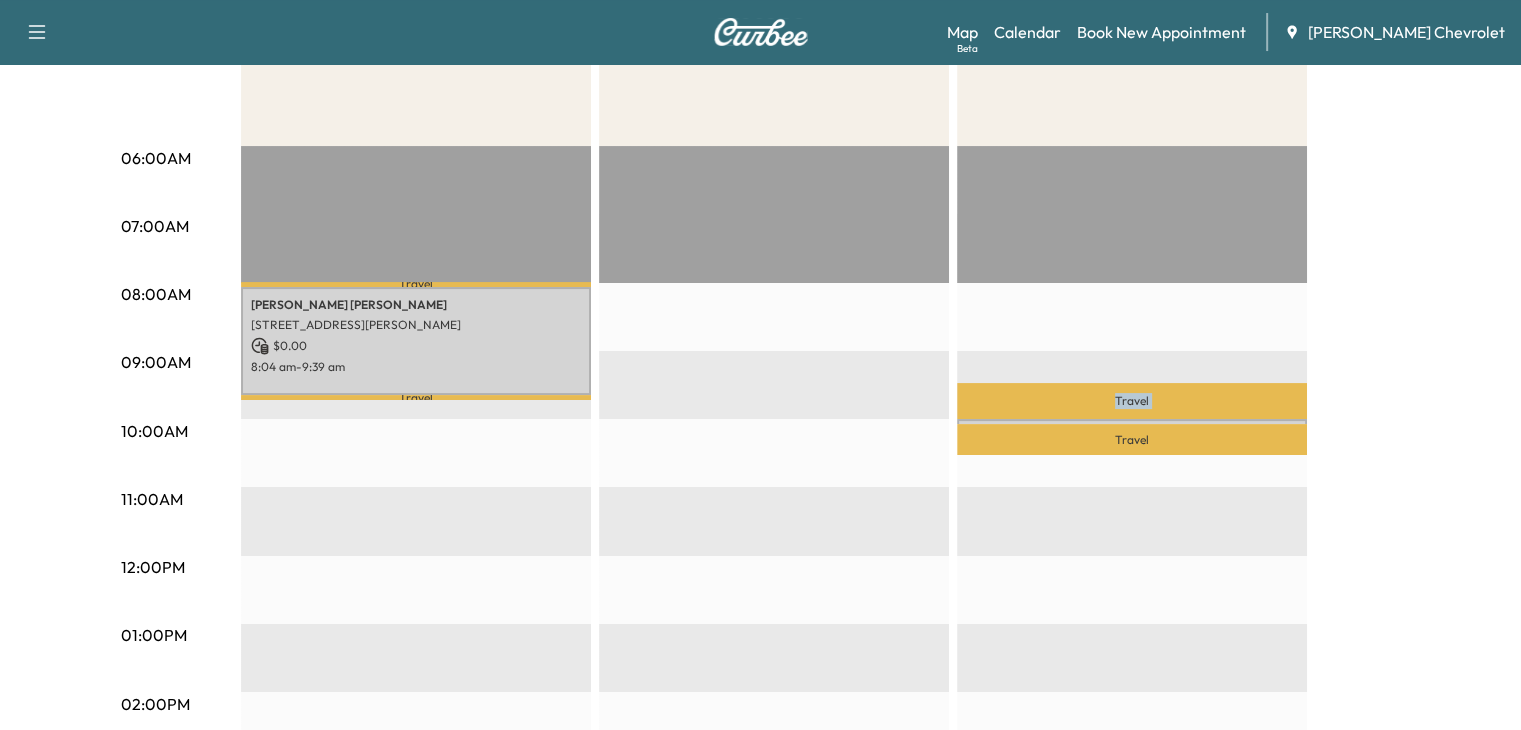 drag, startPoint x: 988, startPoint y: 443, endPoint x: 828, endPoint y: 365, distance: 178 